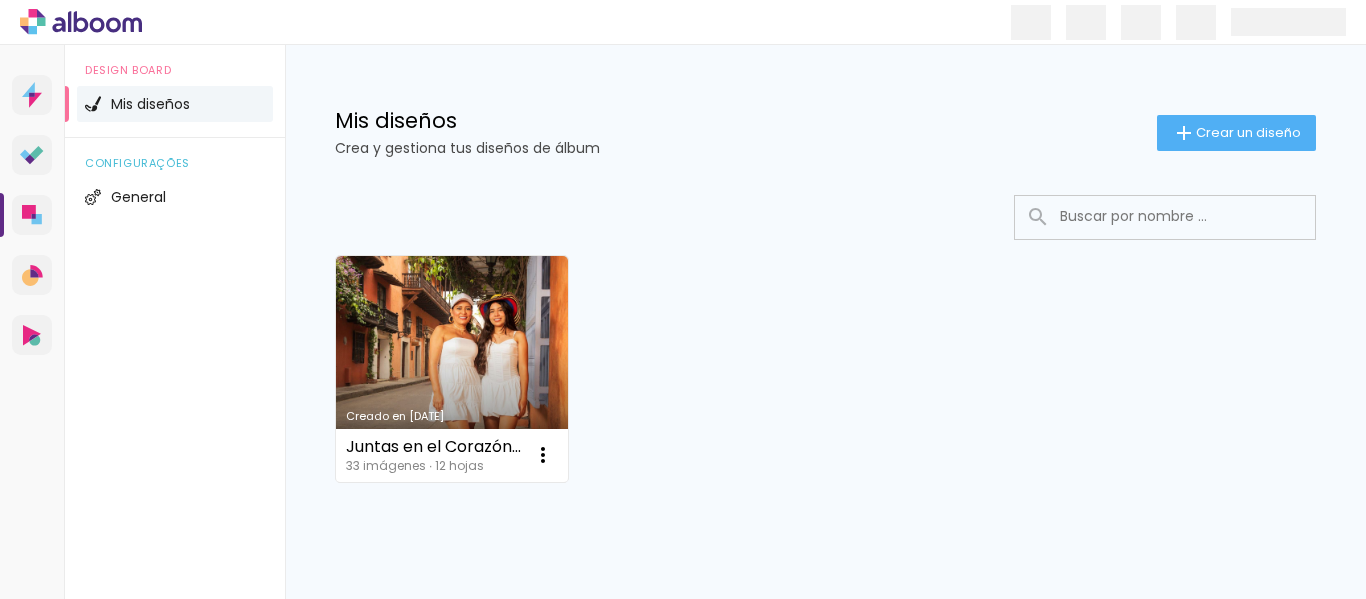scroll, scrollTop: 0, scrollLeft: 0, axis: both 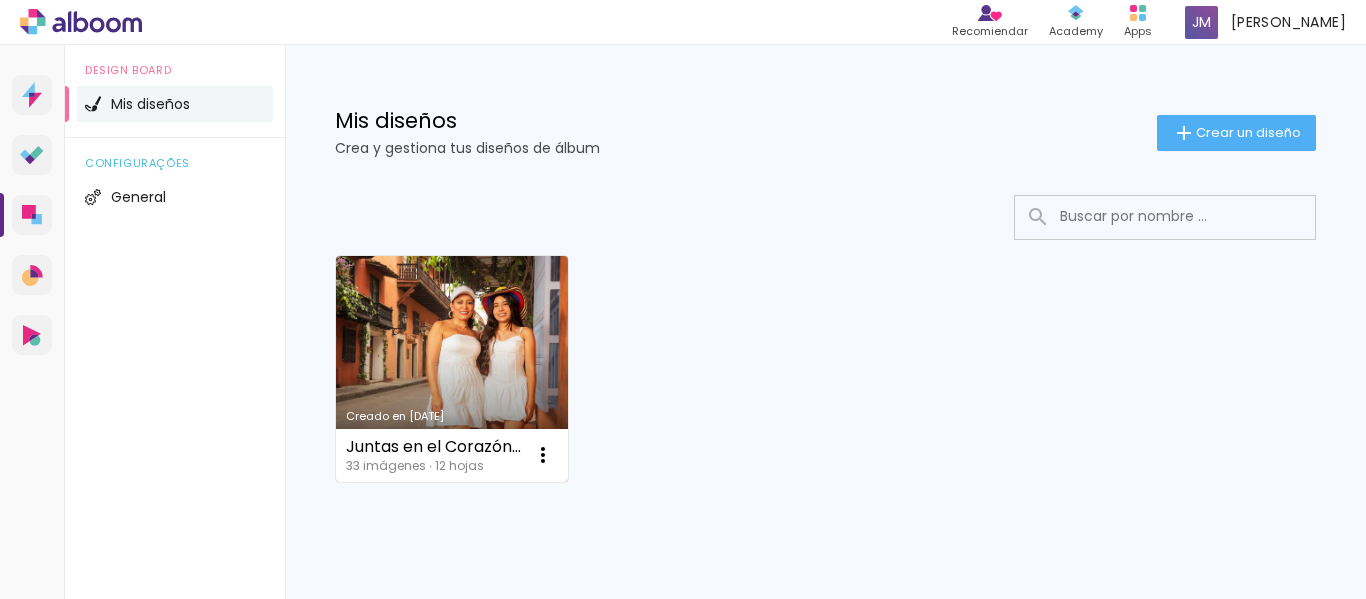 click on "Creado en [DATE]" at bounding box center [452, 369] 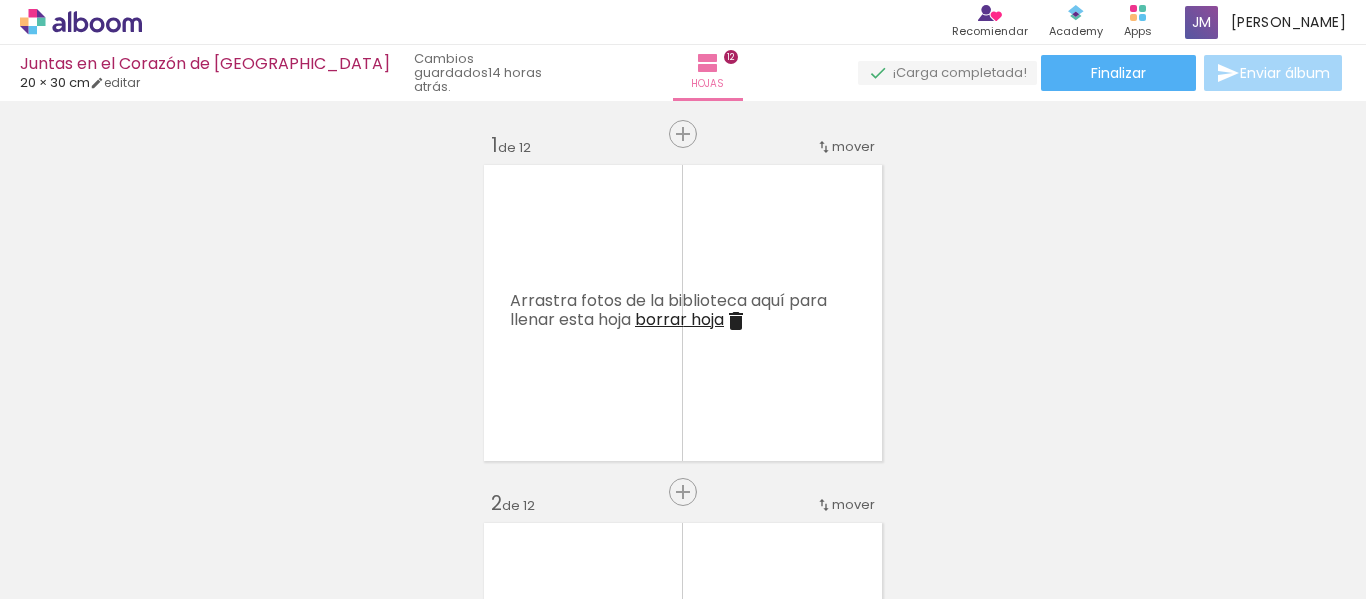 scroll, scrollTop: 0, scrollLeft: 2500, axis: horizontal 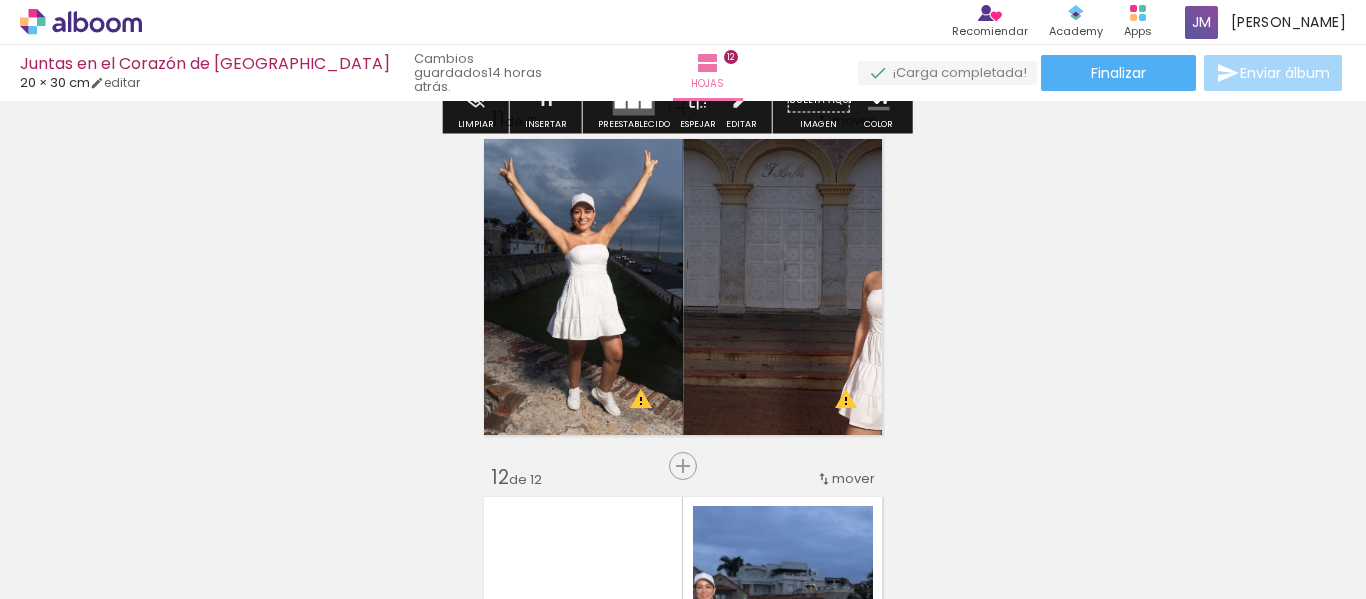 click at bounding box center (771, 491) 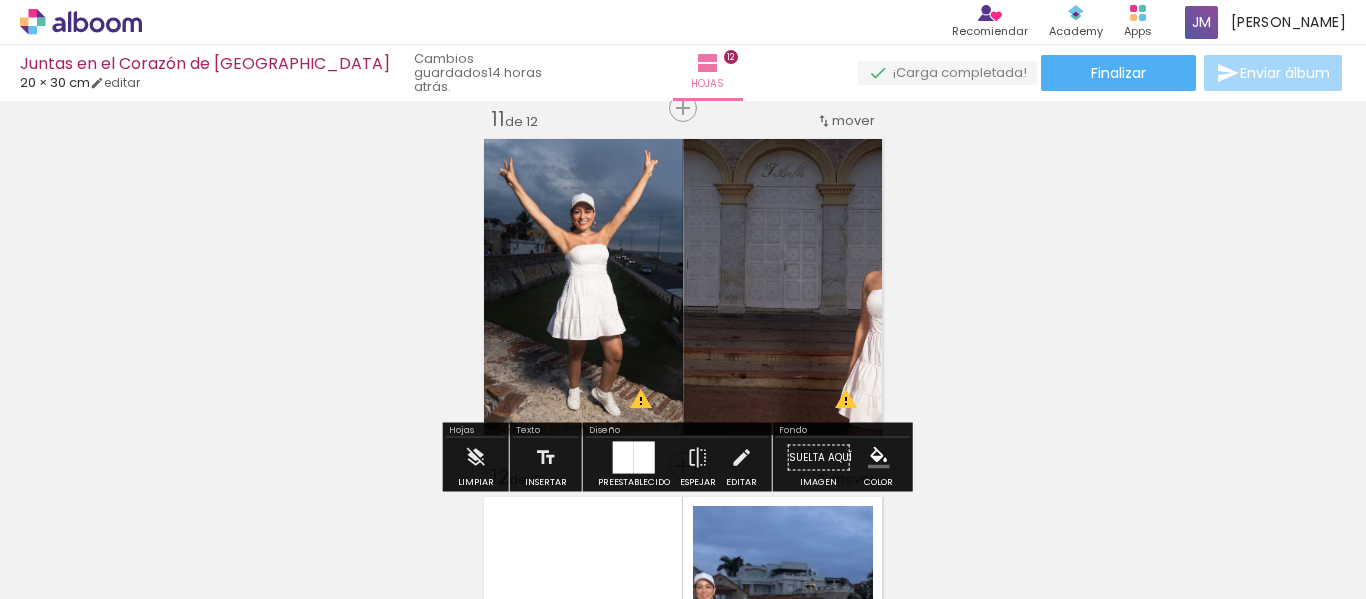 click at bounding box center [771, 491] 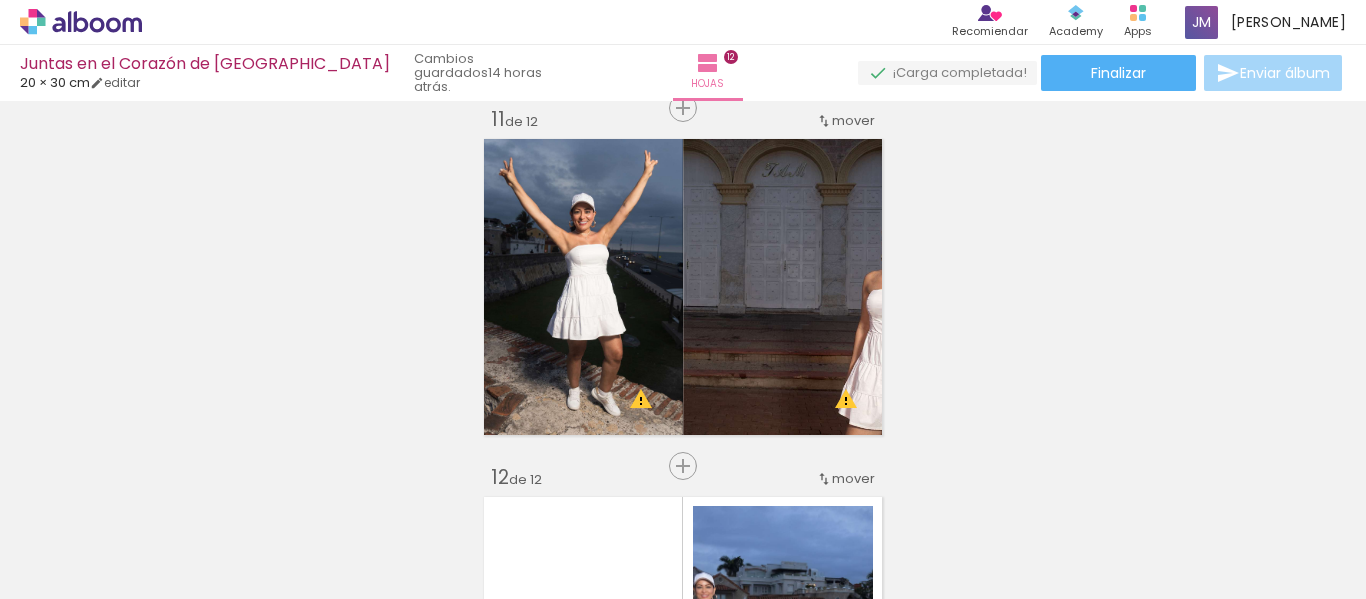 scroll, scrollTop: 0, scrollLeft: 0, axis: both 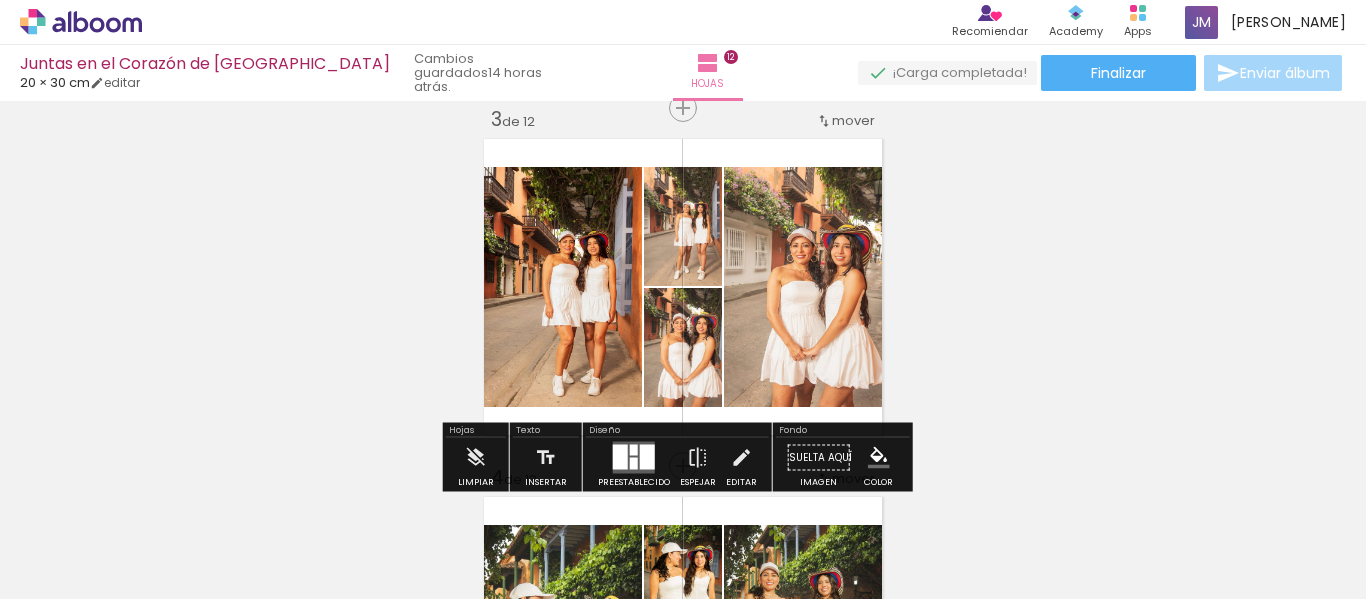 click at bounding box center (291, 532) 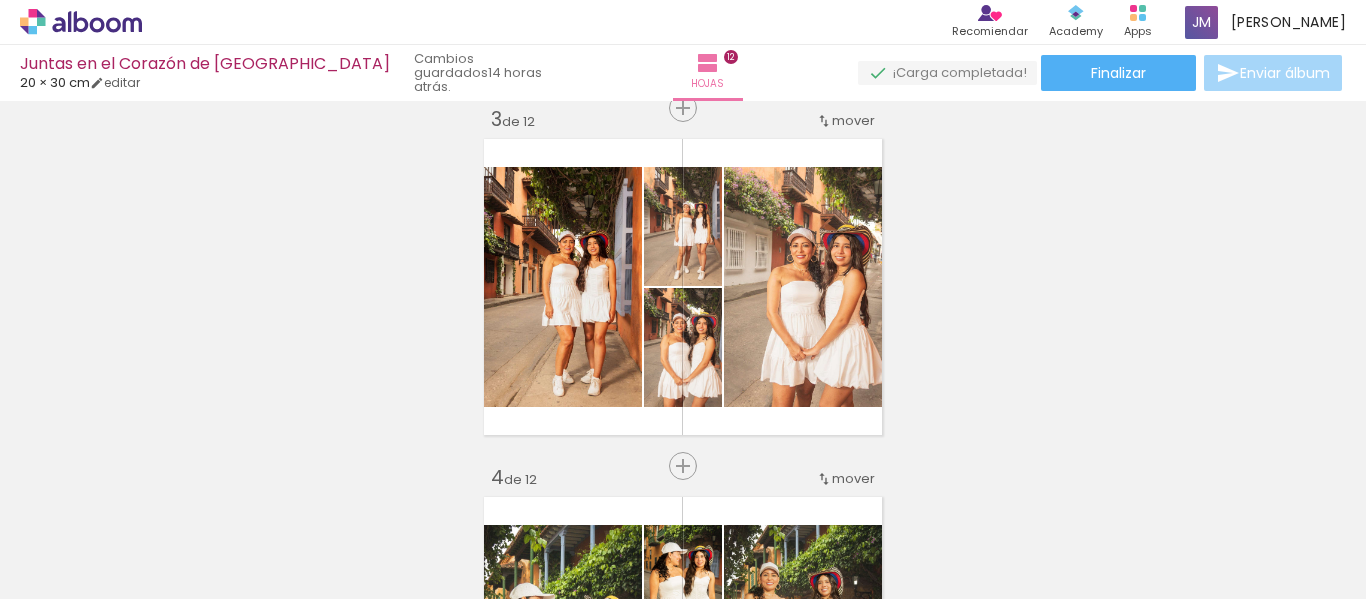 click at bounding box center [291, 532] 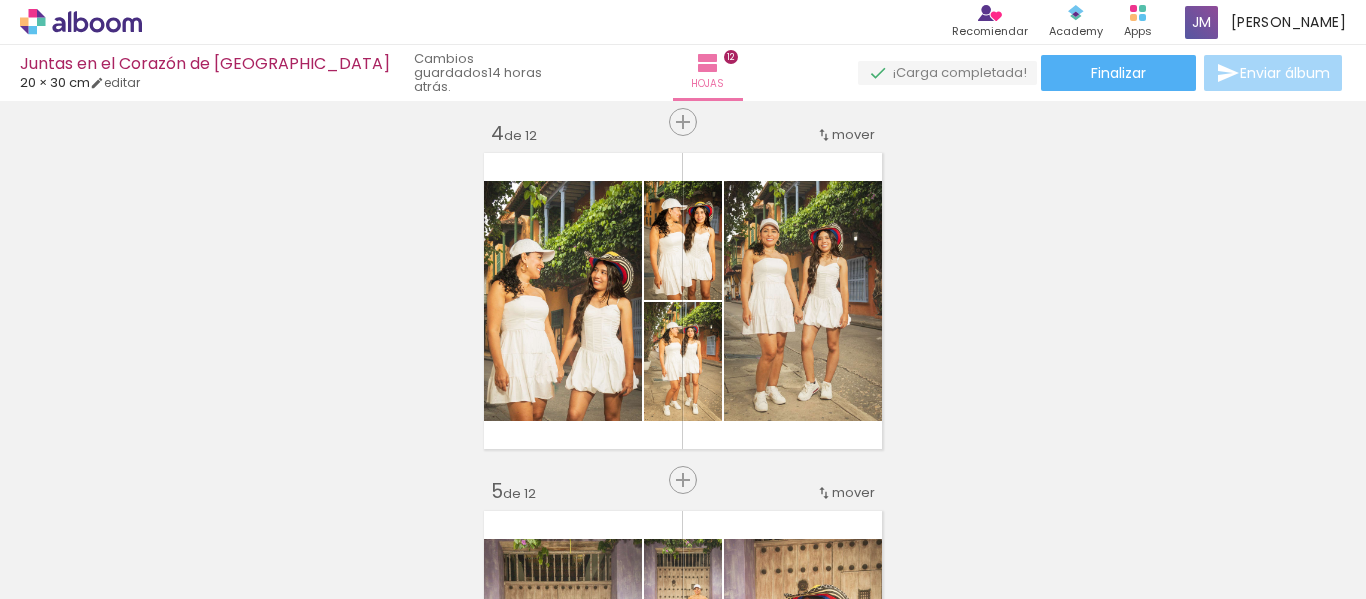 scroll, scrollTop: 1100, scrollLeft: 0, axis: vertical 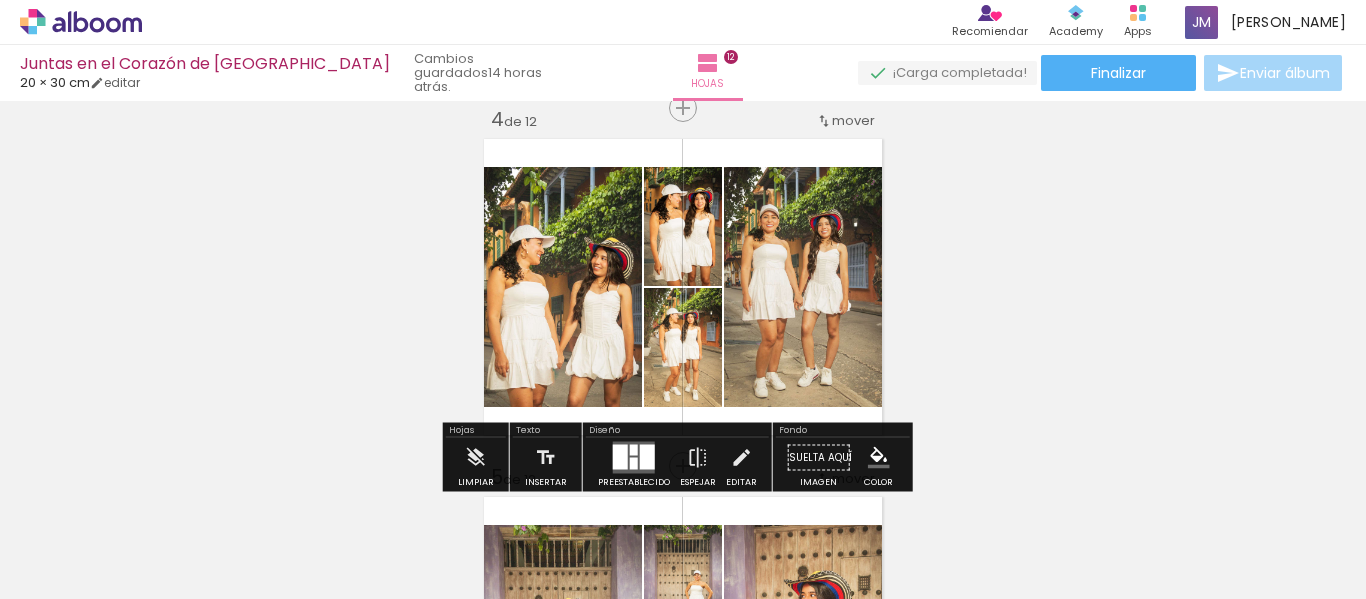 click at bounding box center [291, 532] 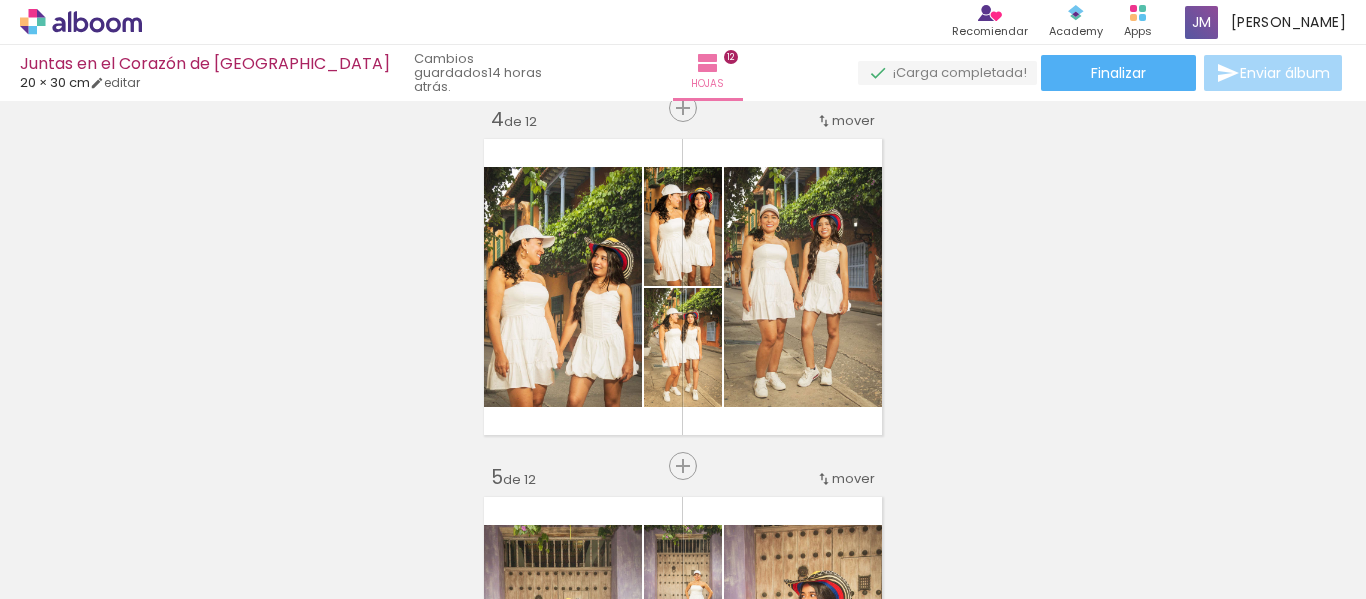drag, startPoint x: 531, startPoint y: 566, endPoint x: 633, endPoint y: 559, distance: 102.239914 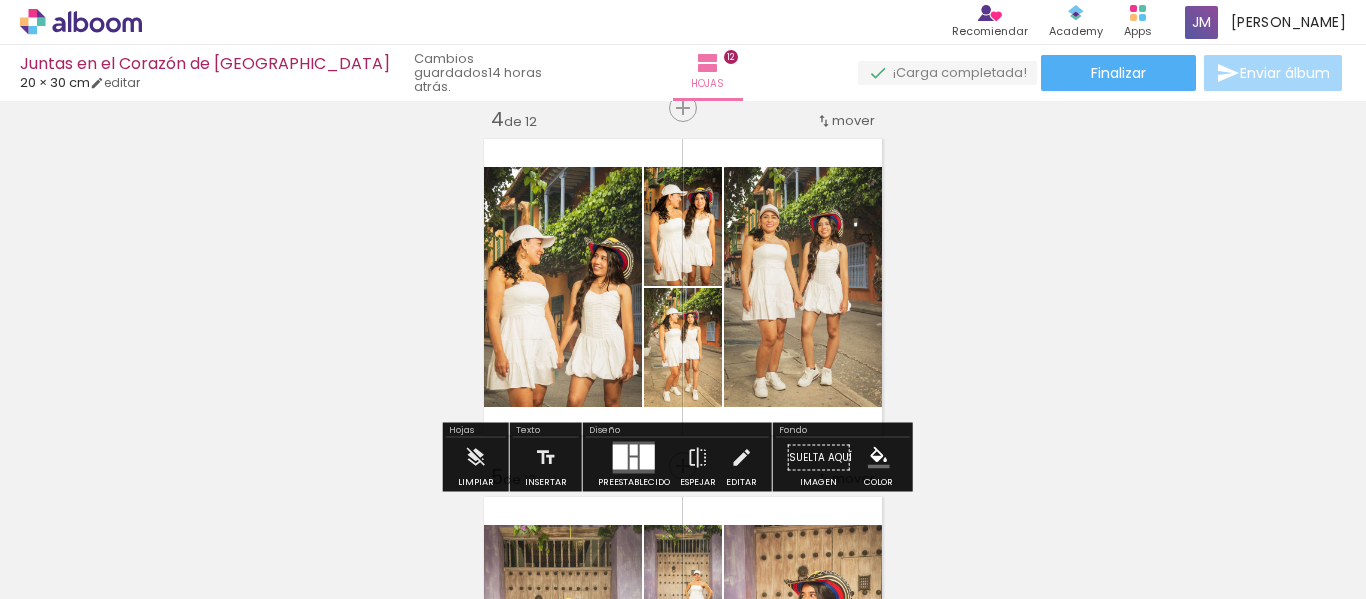 click at bounding box center [179, 531] 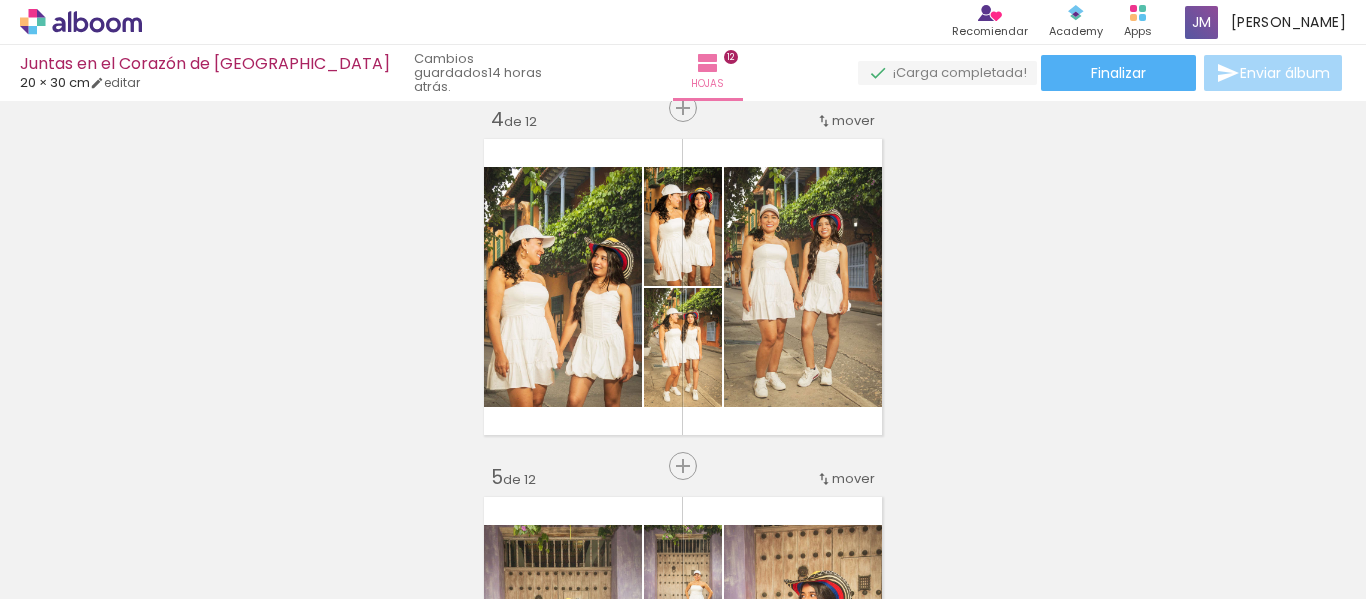 click at bounding box center [247, 491] 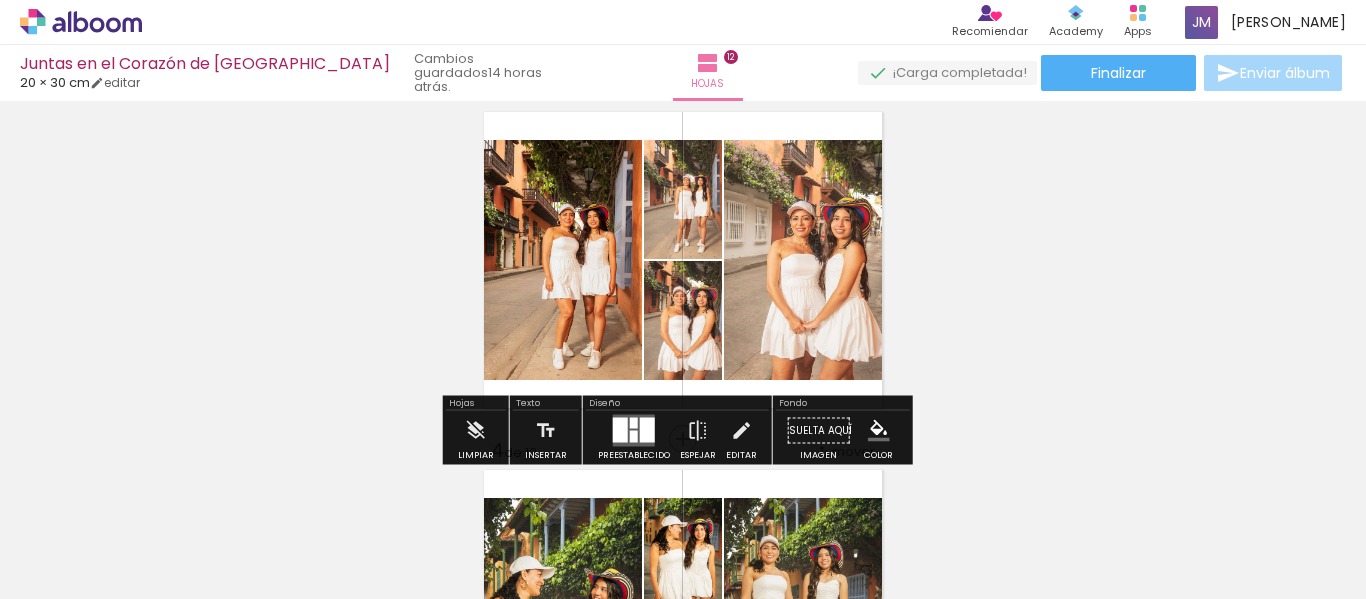 scroll, scrollTop: 742, scrollLeft: 0, axis: vertical 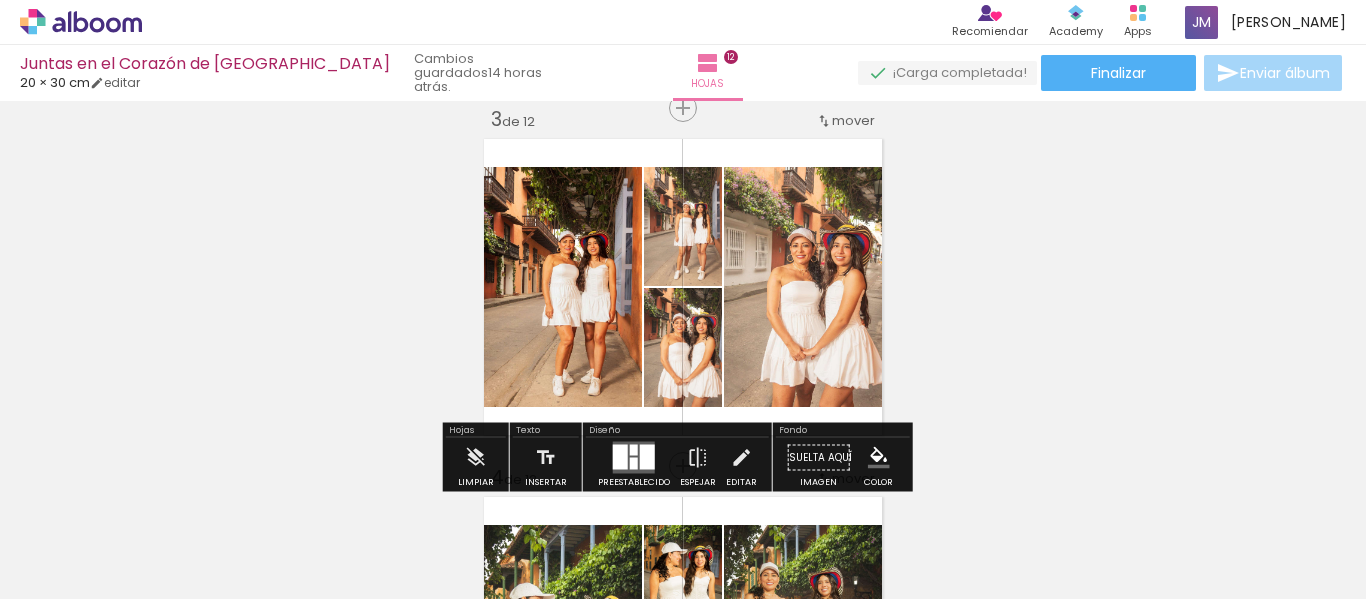 click at bounding box center (247, 491) 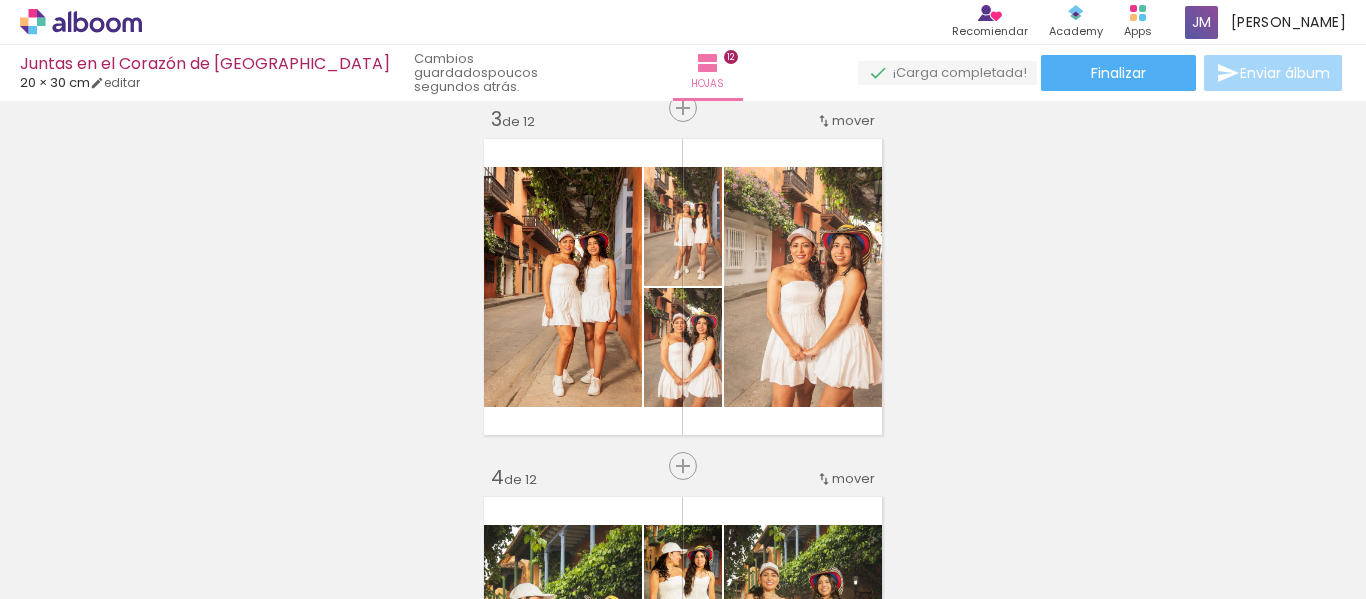 click at bounding box center [-2209, -9468] 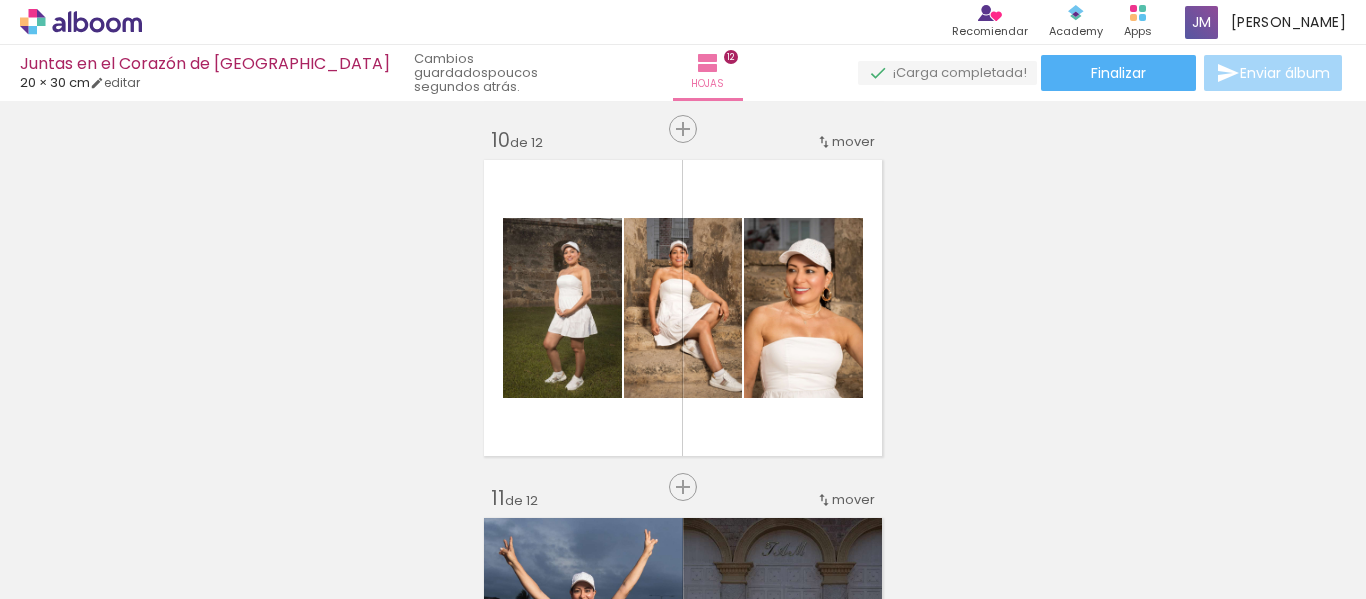 scroll, scrollTop: 3248, scrollLeft: 0, axis: vertical 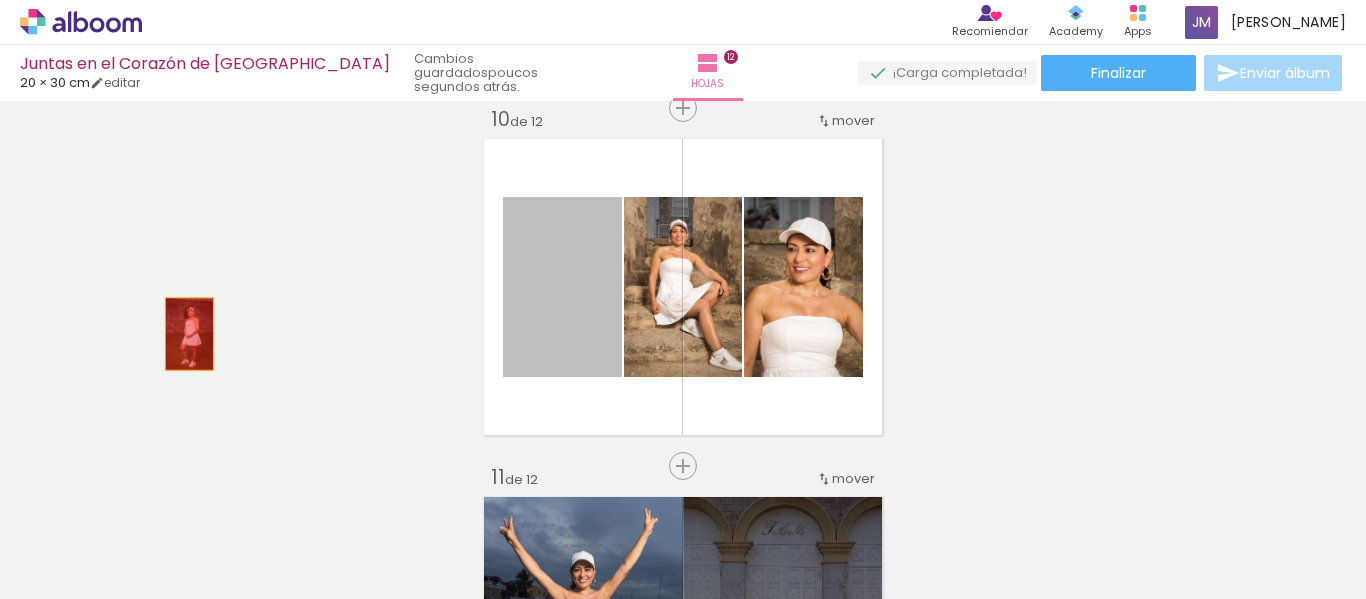drag, startPoint x: 565, startPoint y: 335, endPoint x: 140, endPoint y: 334, distance: 425.0012 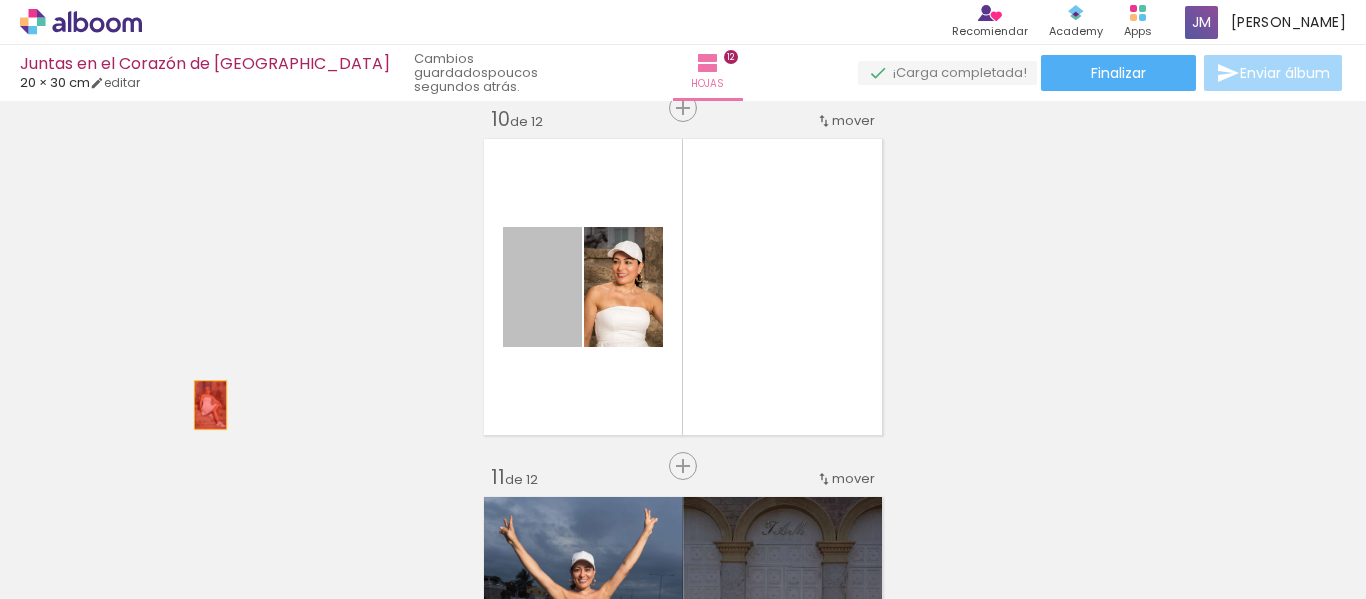 drag, startPoint x: 553, startPoint y: 327, endPoint x: 203, endPoint y: 405, distance: 358.58612 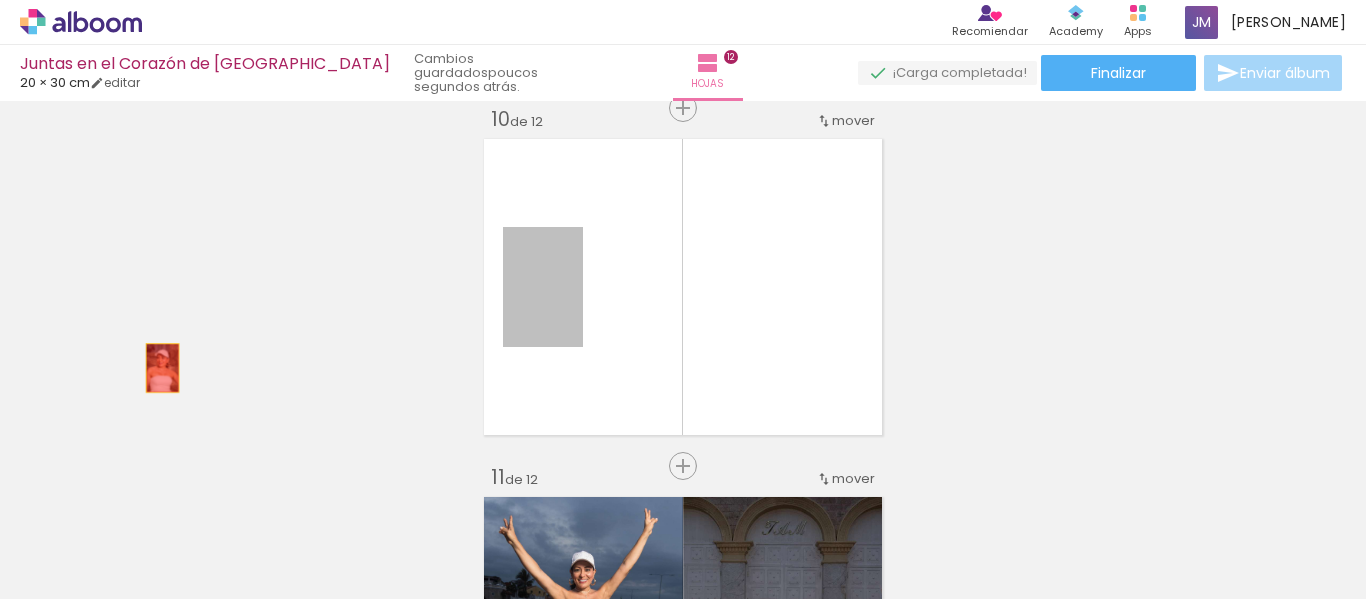drag, startPoint x: 526, startPoint y: 303, endPoint x: 155, endPoint y: 368, distance: 376.65103 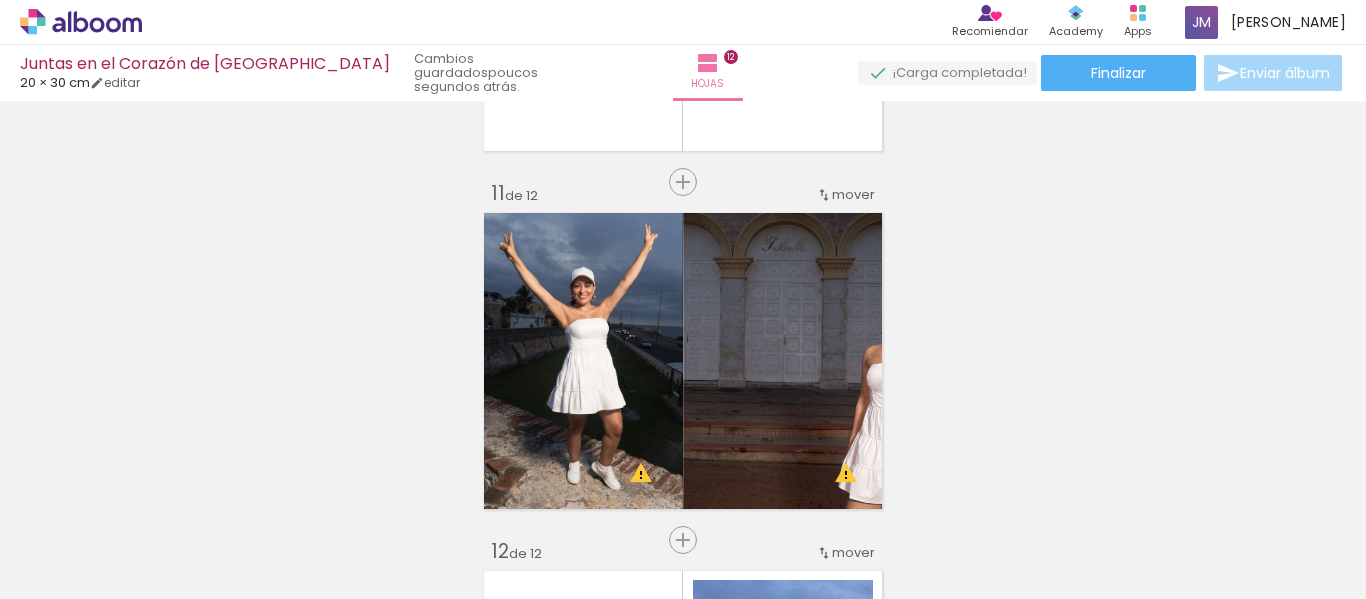 scroll, scrollTop: 3648, scrollLeft: 0, axis: vertical 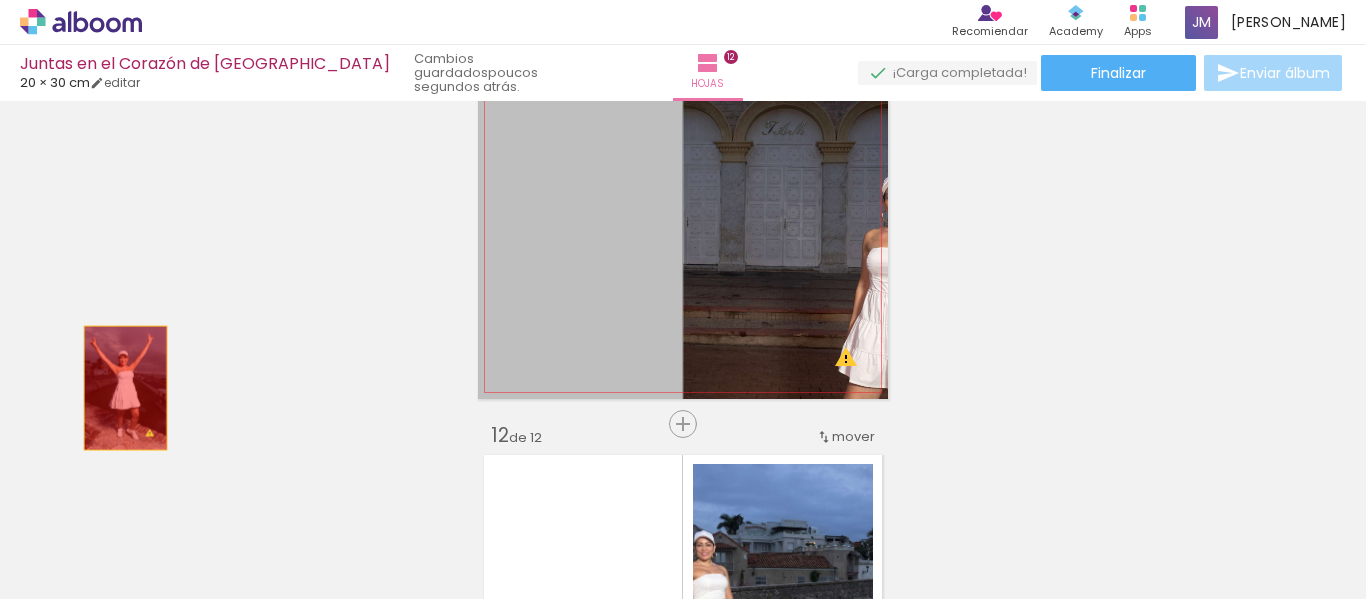 drag, startPoint x: 583, startPoint y: 274, endPoint x: 69, endPoint y: 398, distance: 528.74567 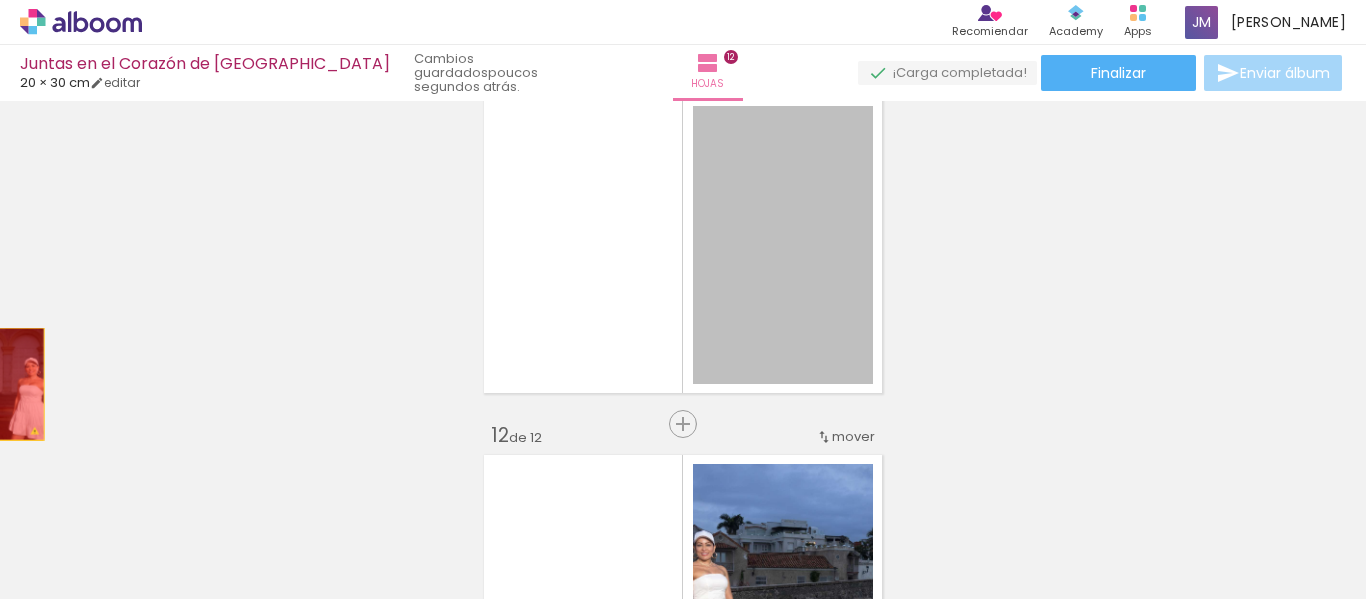 drag, startPoint x: 738, startPoint y: 315, endPoint x: 370, endPoint y: 361, distance: 370.86386 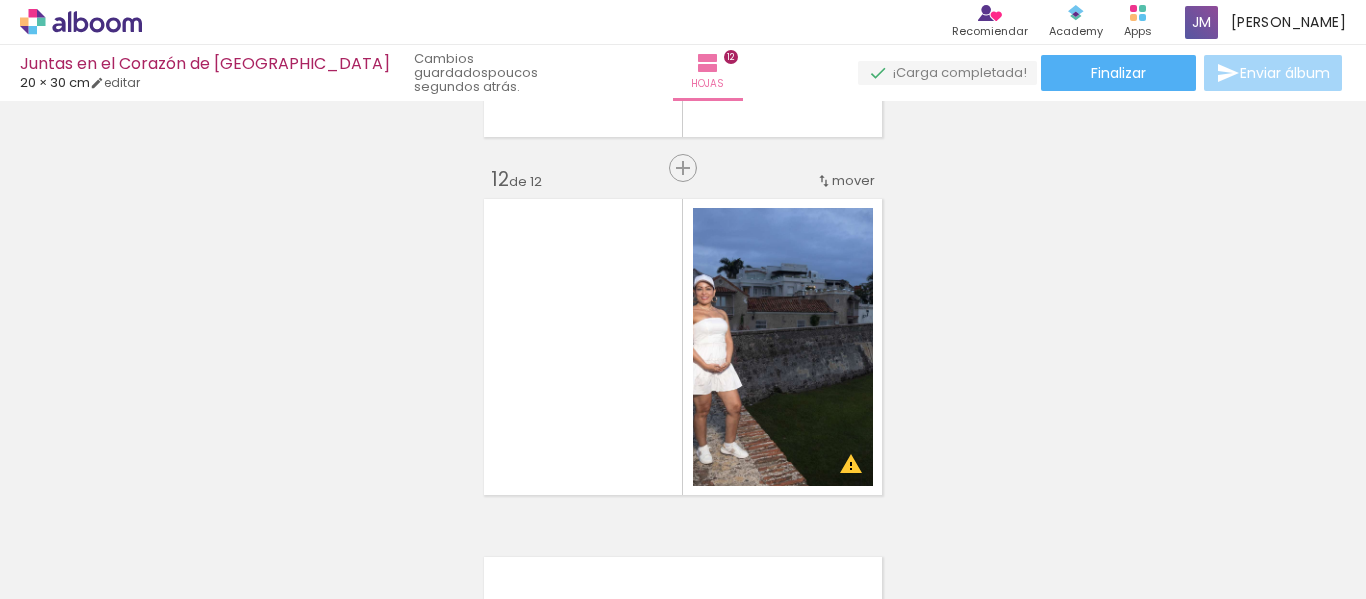 scroll, scrollTop: 4148, scrollLeft: 0, axis: vertical 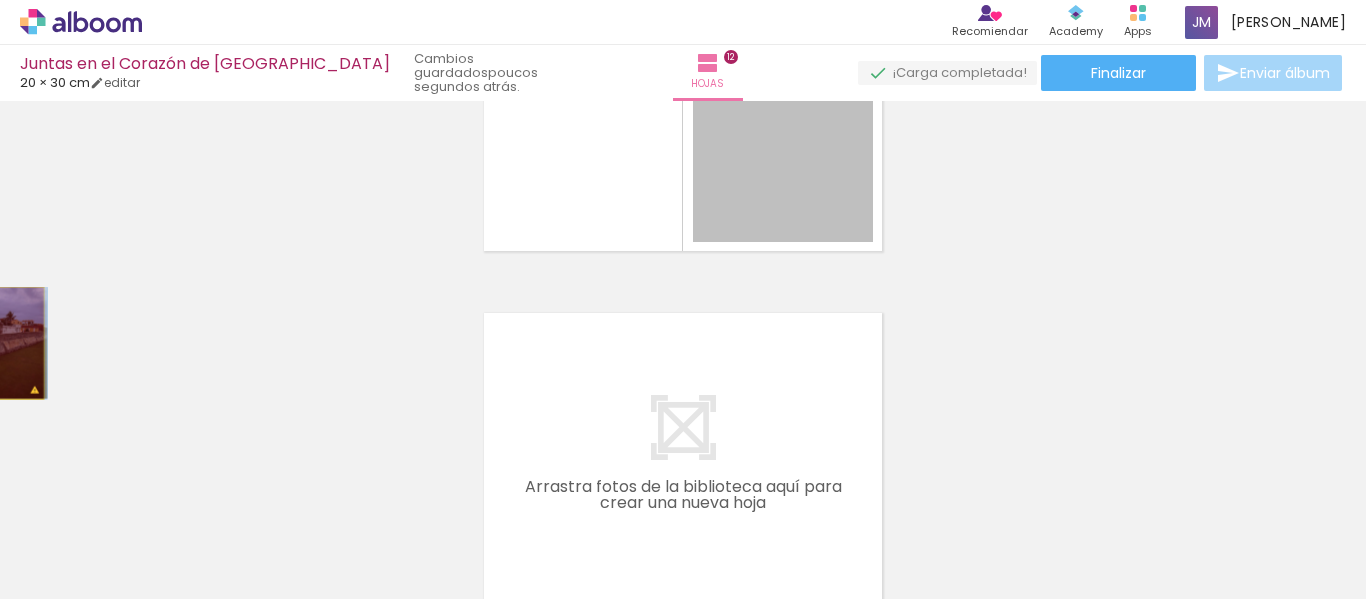 drag, startPoint x: 792, startPoint y: 166, endPoint x: 0, endPoint y: 343, distance: 811.5374 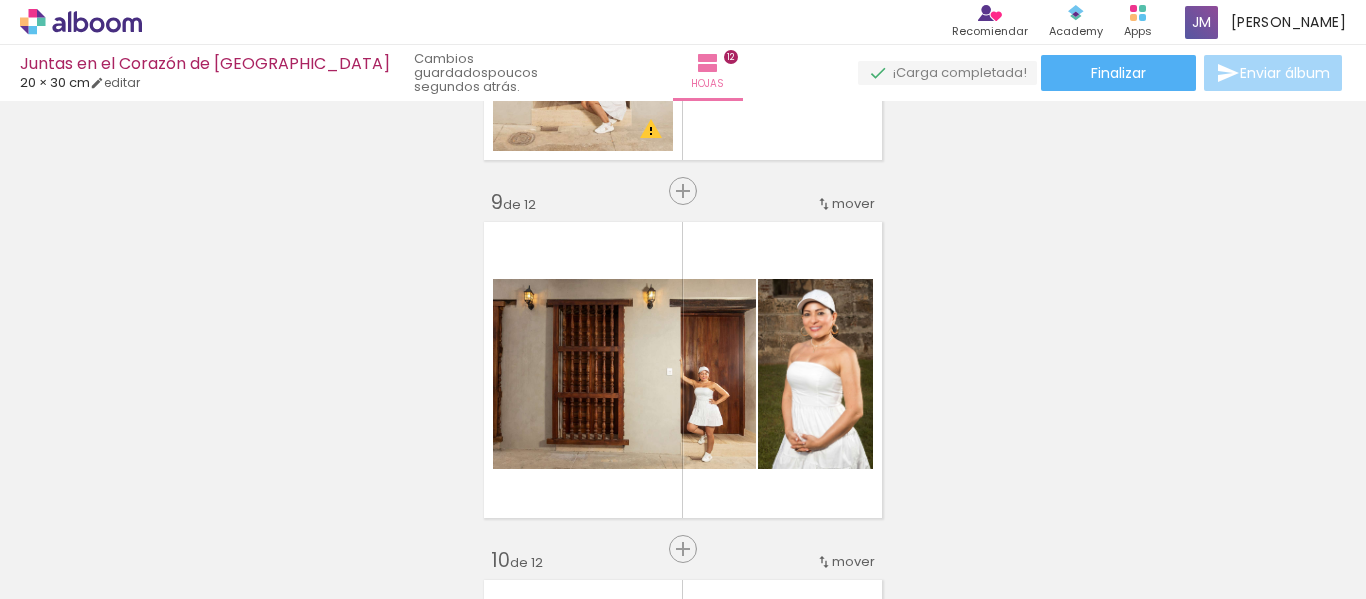 scroll, scrollTop: 2848, scrollLeft: 0, axis: vertical 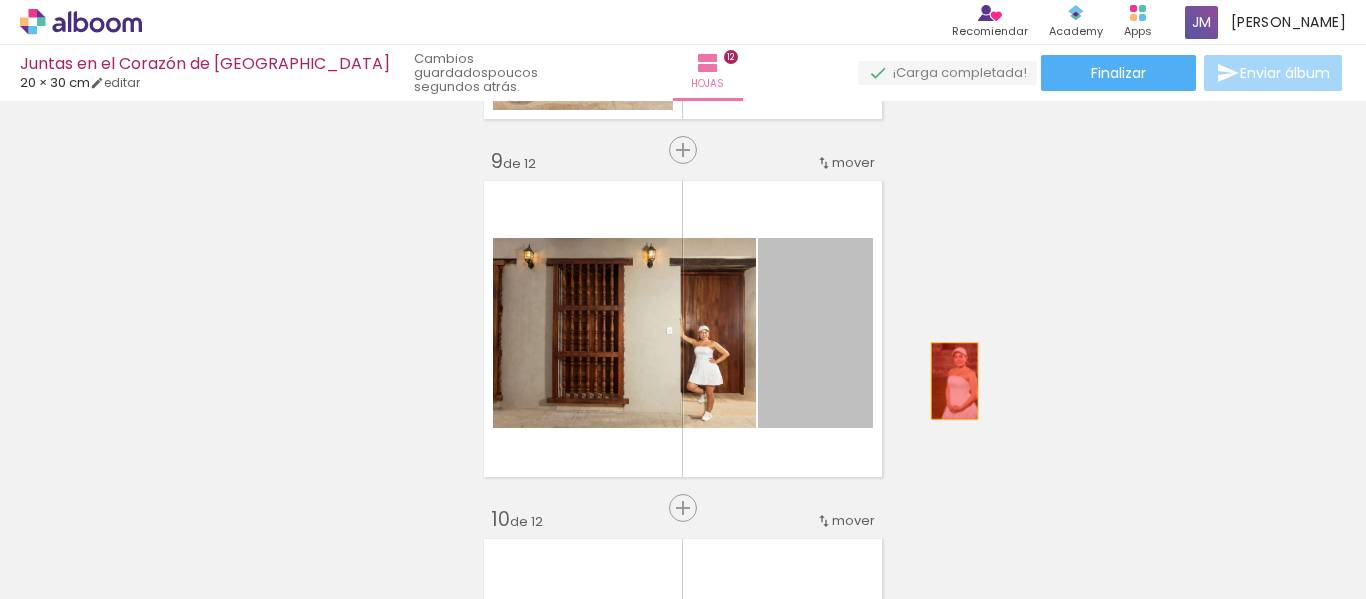 drag, startPoint x: 817, startPoint y: 358, endPoint x: 654, endPoint y: 373, distance: 163.68874 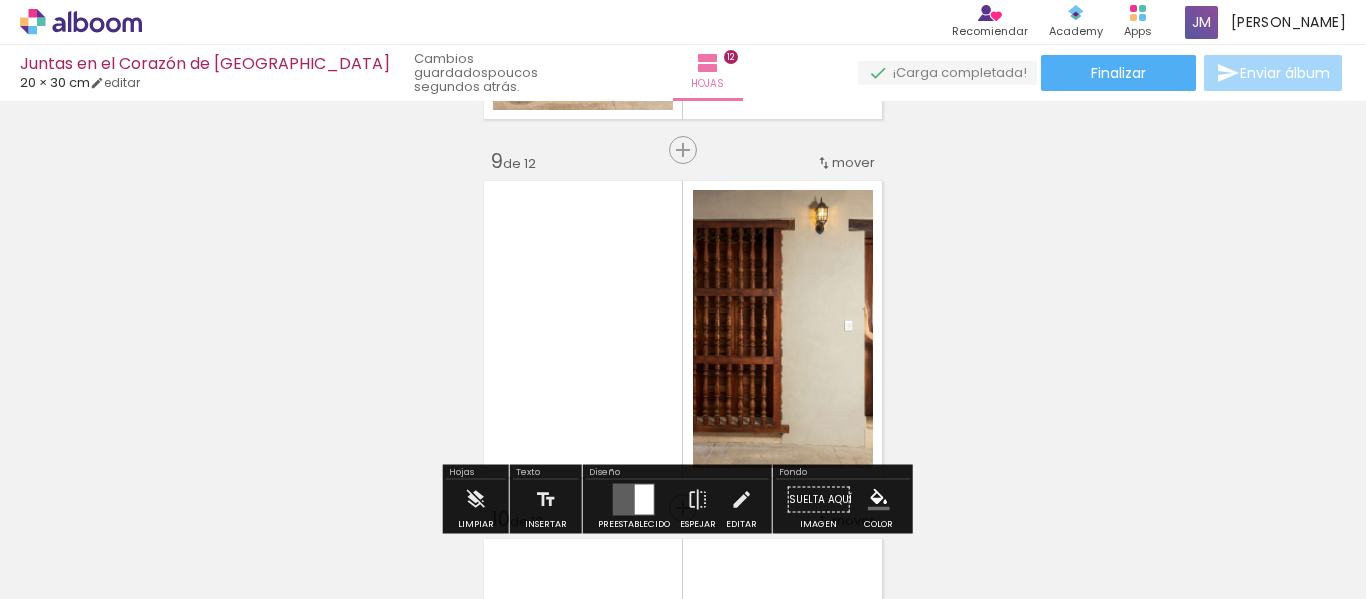 drag, startPoint x: 600, startPoint y: 364, endPoint x: 267, endPoint y: 349, distance: 333.33768 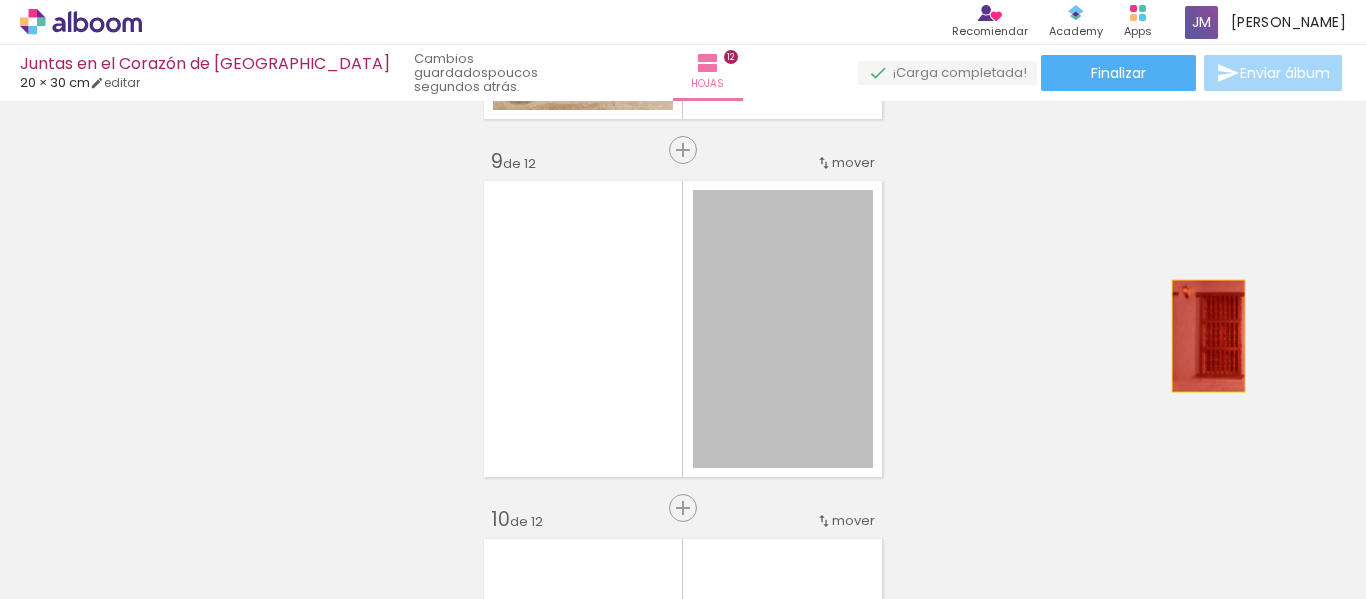 drag, startPoint x: 1055, startPoint y: 355, endPoint x: 1155, endPoint y: 349, distance: 100.17984 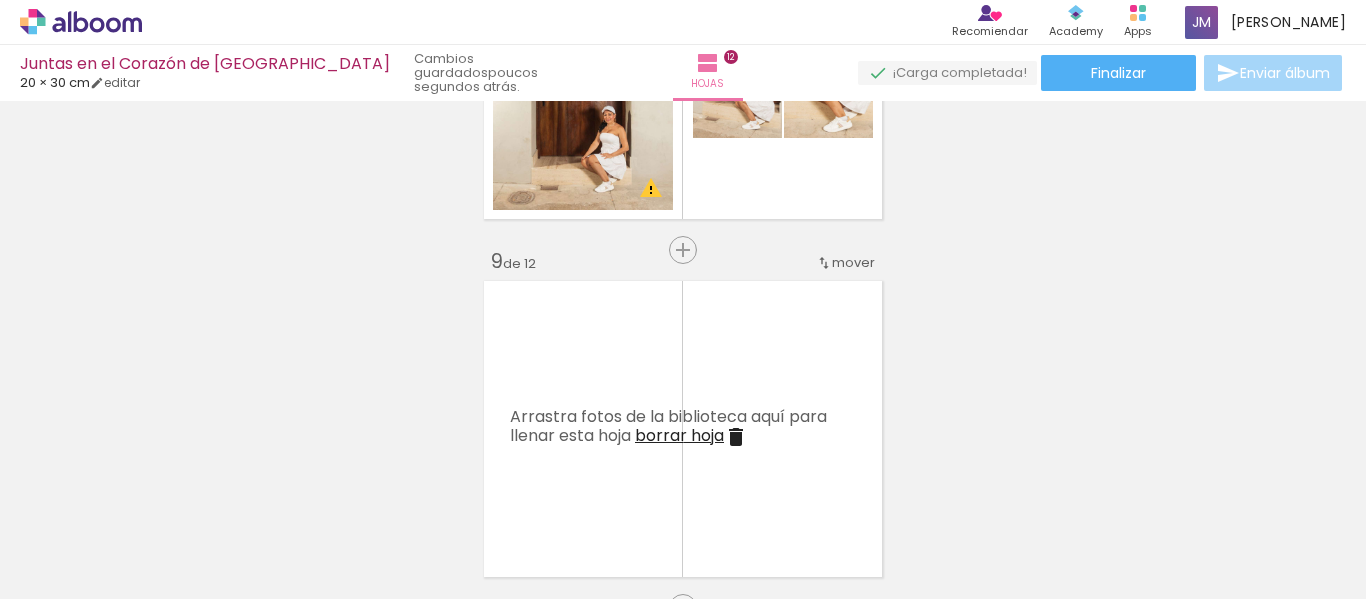 scroll, scrollTop: 2548, scrollLeft: 0, axis: vertical 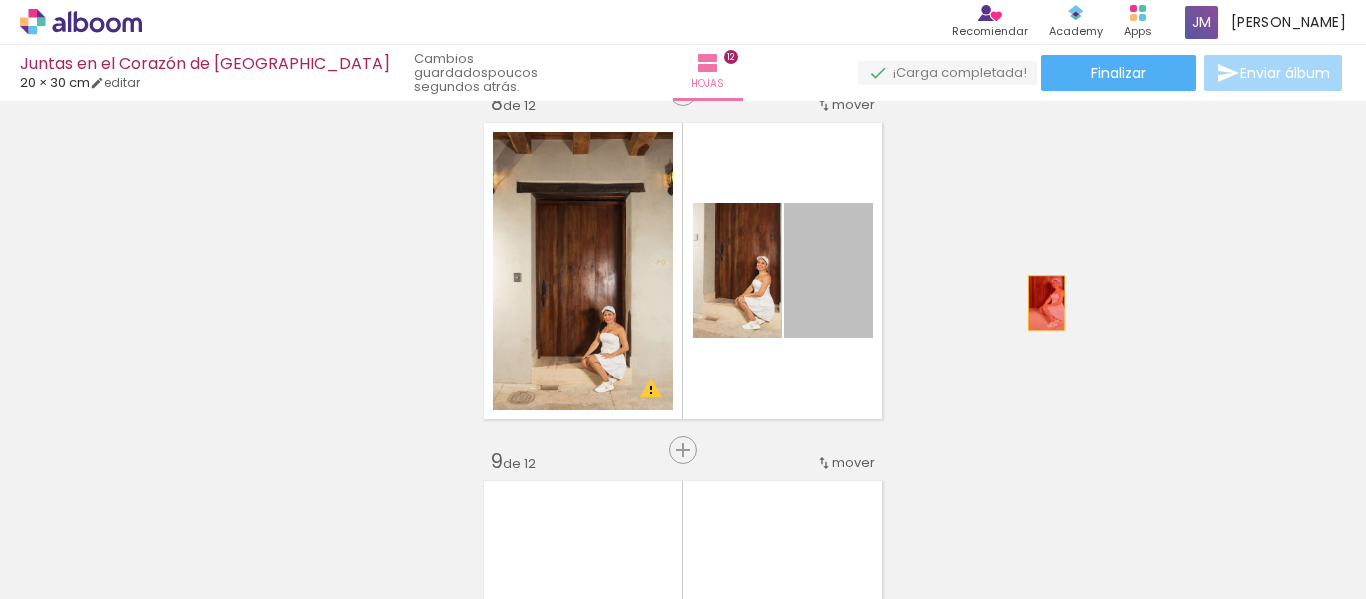 drag, startPoint x: 1039, startPoint y: 303, endPoint x: 1154, endPoint y: 304, distance: 115.00435 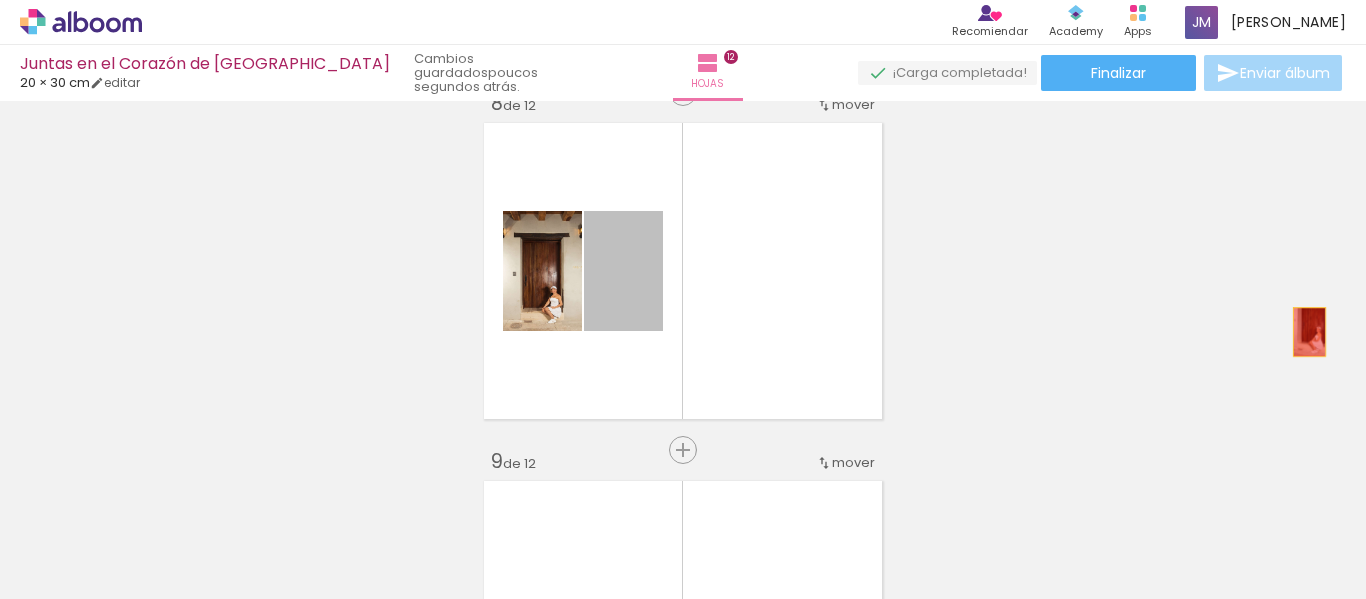 drag, startPoint x: 613, startPoint y: 287, endPoint x: 577, endPoint y: 336, distance: 60.80296 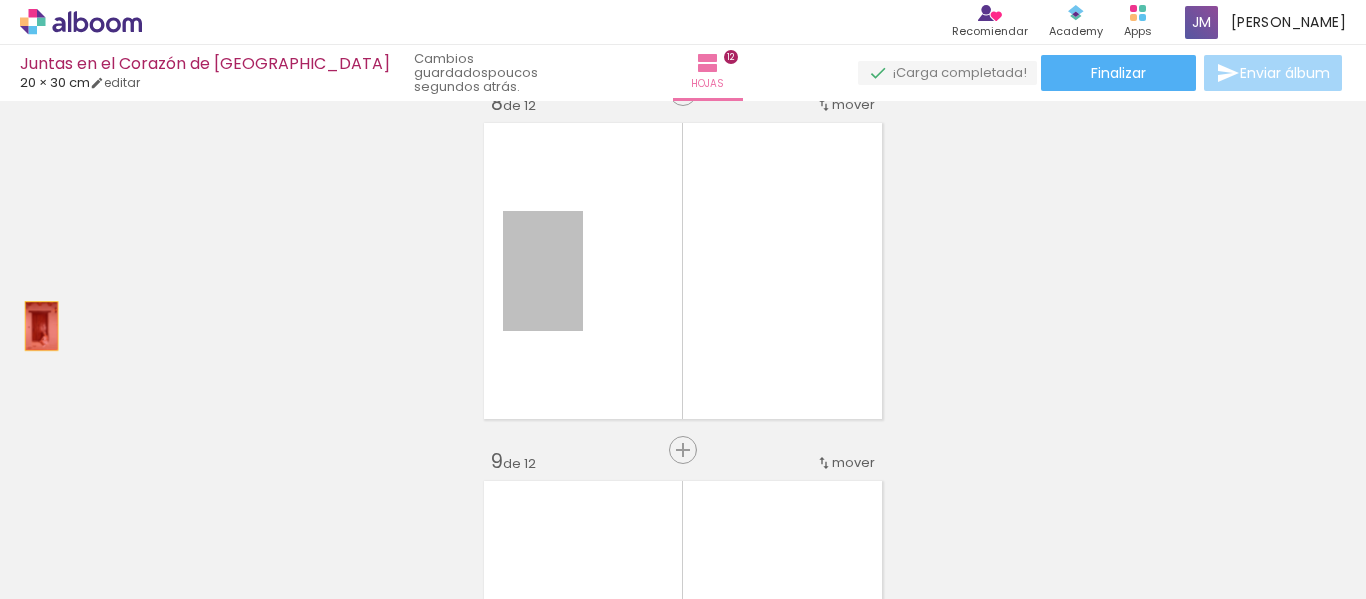 drag, startPoint x: 543, startPoint y: 286, endPoint x: 34, endPoint y: 326, distance: 510.56927 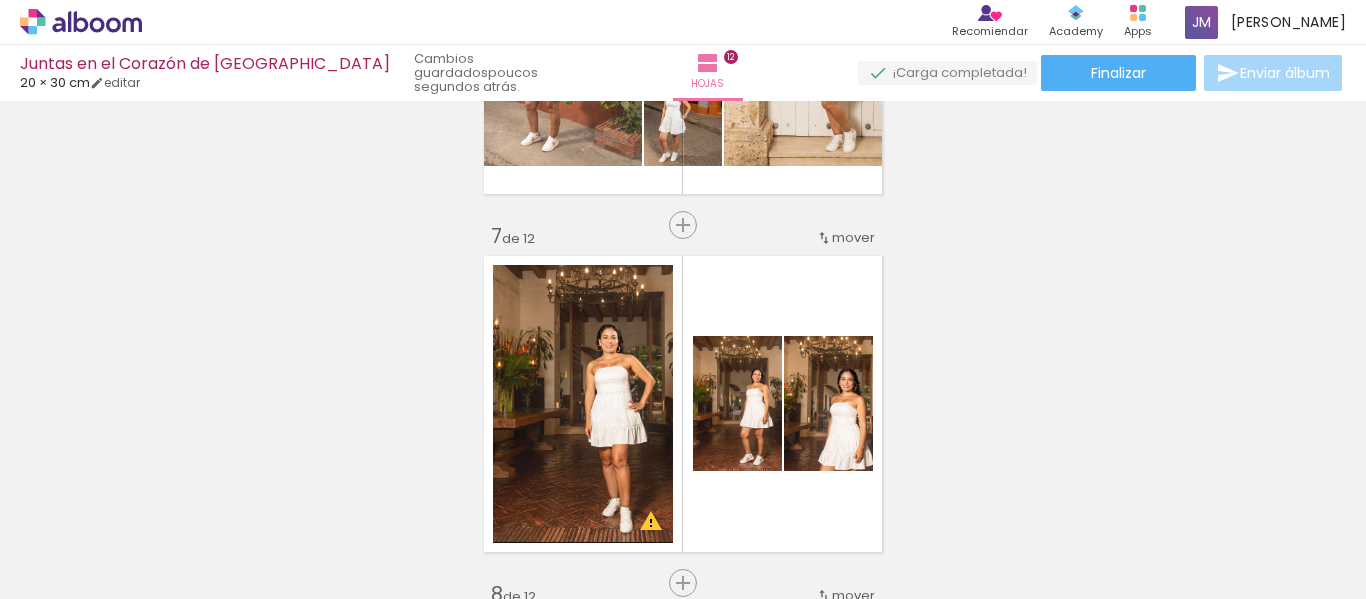 scroll, scrollTop: 2048, scrollLeft: 0, axis: vertical 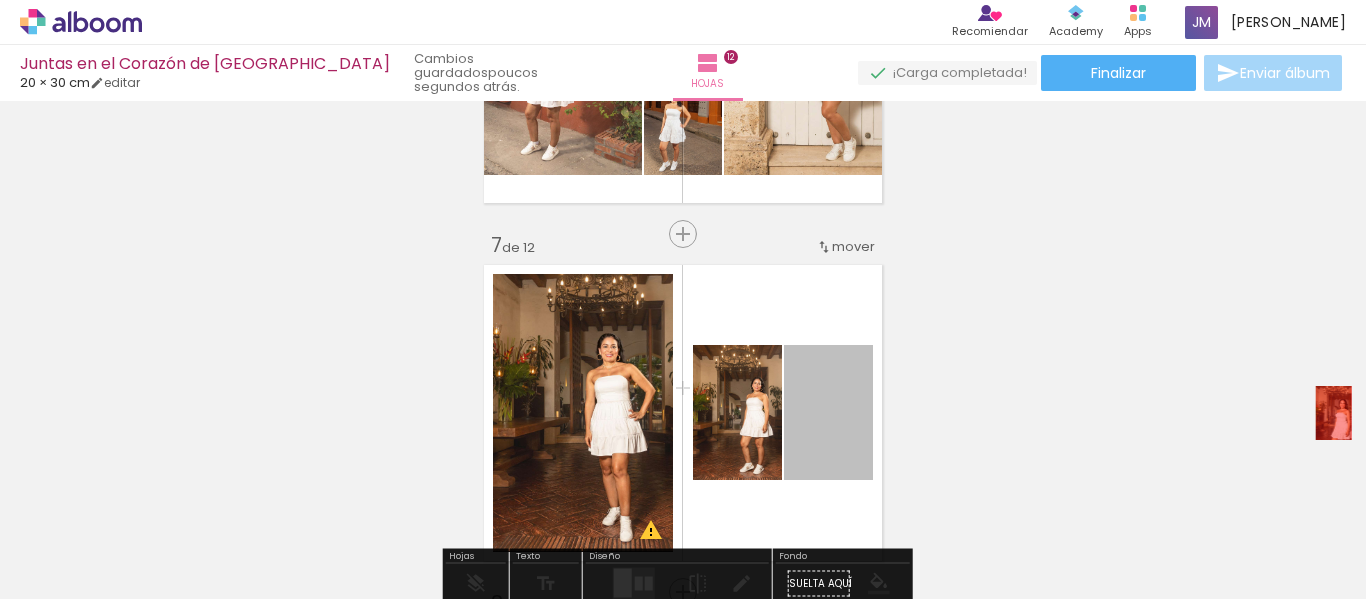 drag, startPoint x: 820, startPoint y: 412, endPoint x: 772, endPoint y: 430, distance: 51.264023 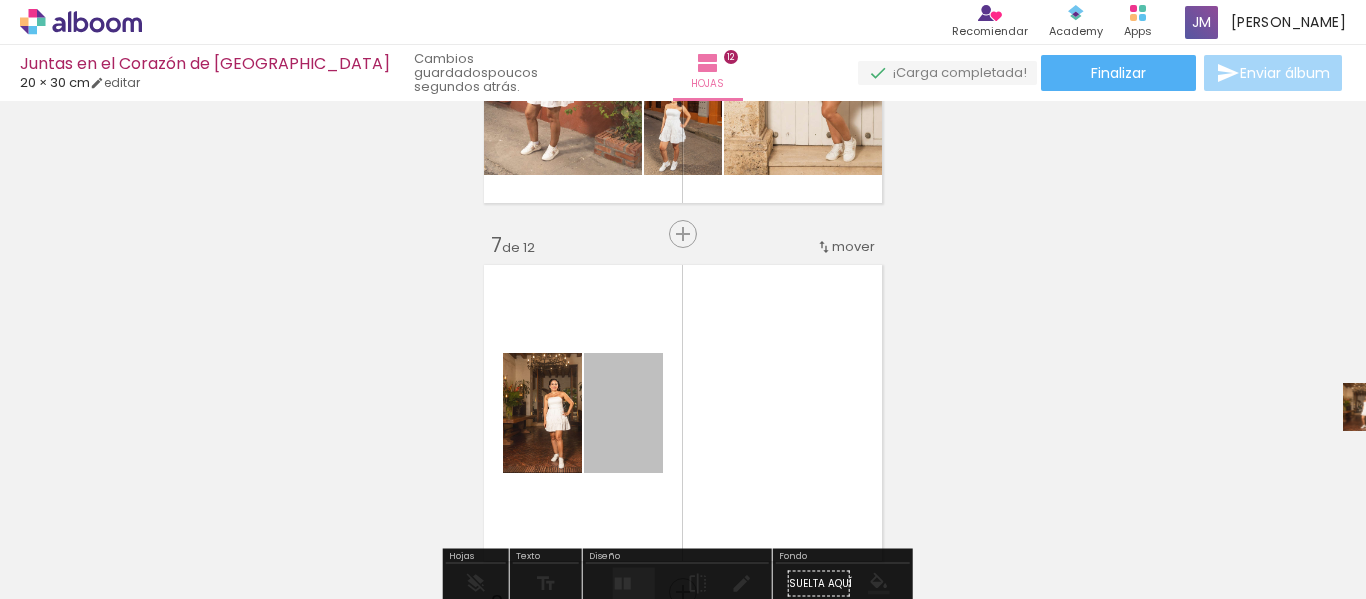 drag, startPoint x: 627, startPoint y: 412, endPoint x: 558, endPoint y: 445, distance: 76.48529 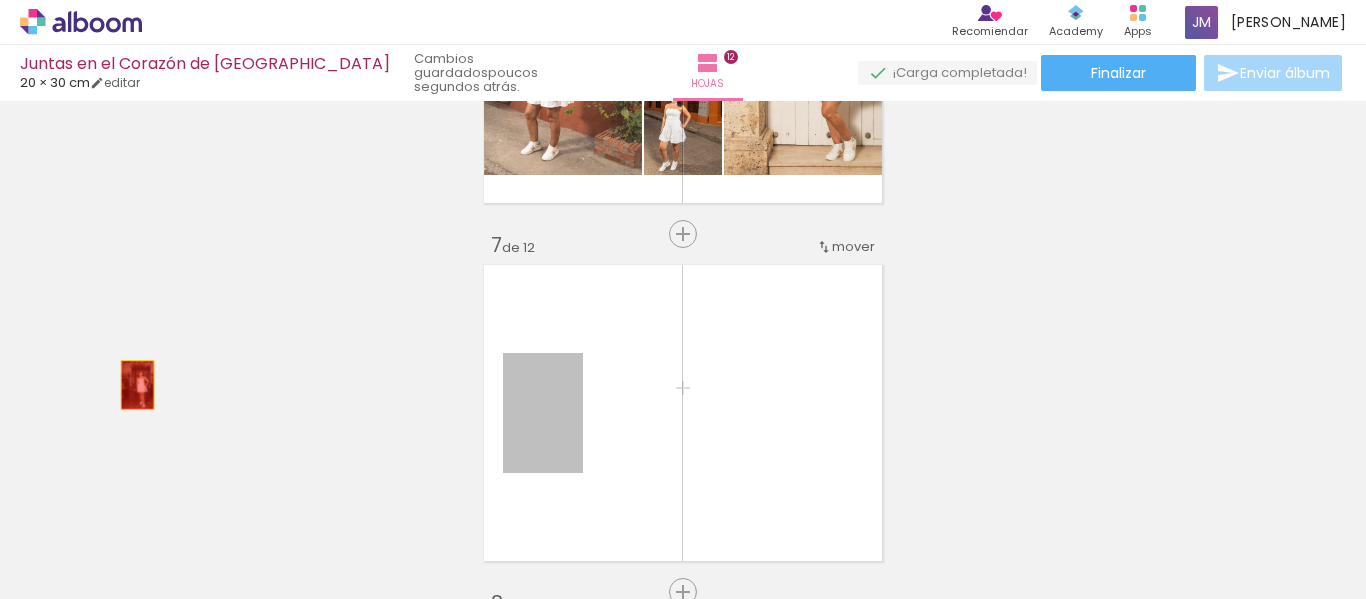 drag, startPoint x: 554, startPoint y: 445, endPoint x: 288, endPoint y: 346, distance: 283.82565 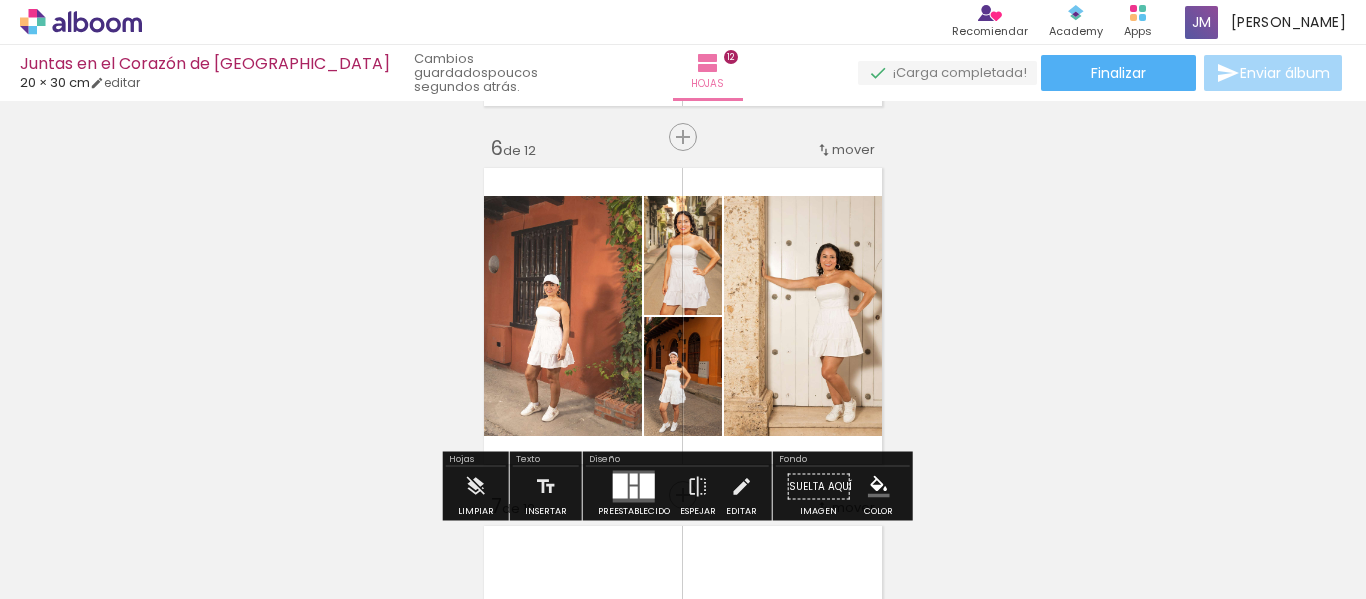 scroll, scrollTop: 1748, scrollLeft: 0, axis: vertical 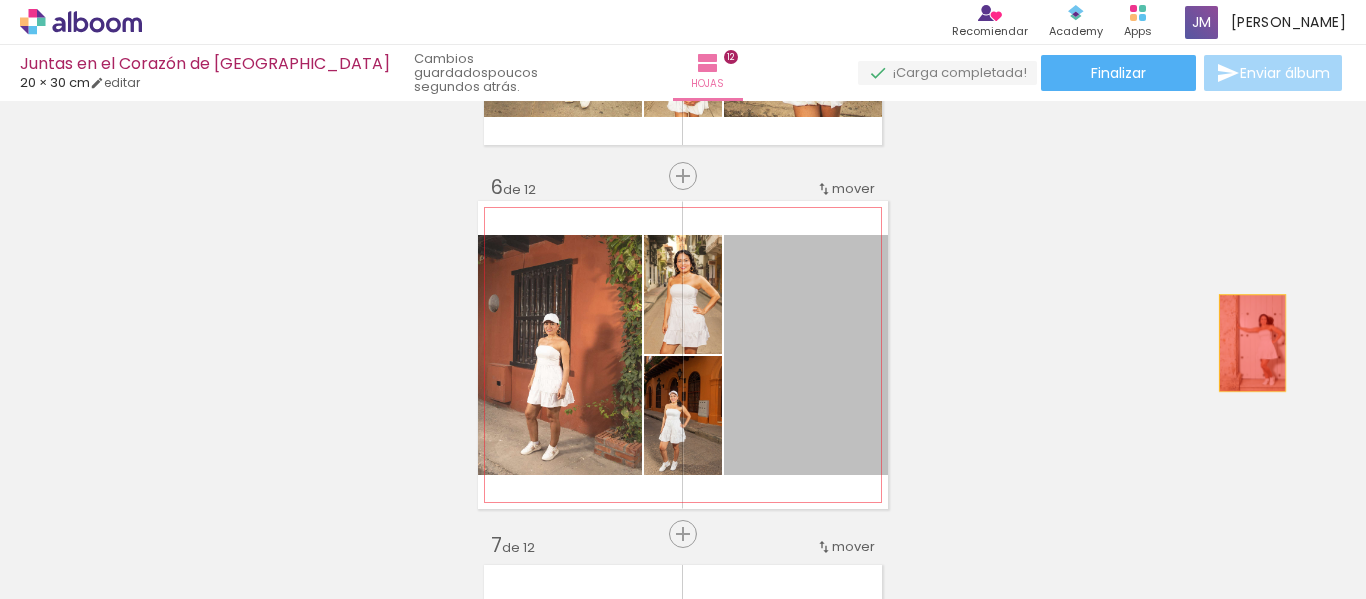 drag, startPoint x: 780, startPoint y: 325, endPoint x: 581, endPoint y: 352, distance: 200.8233 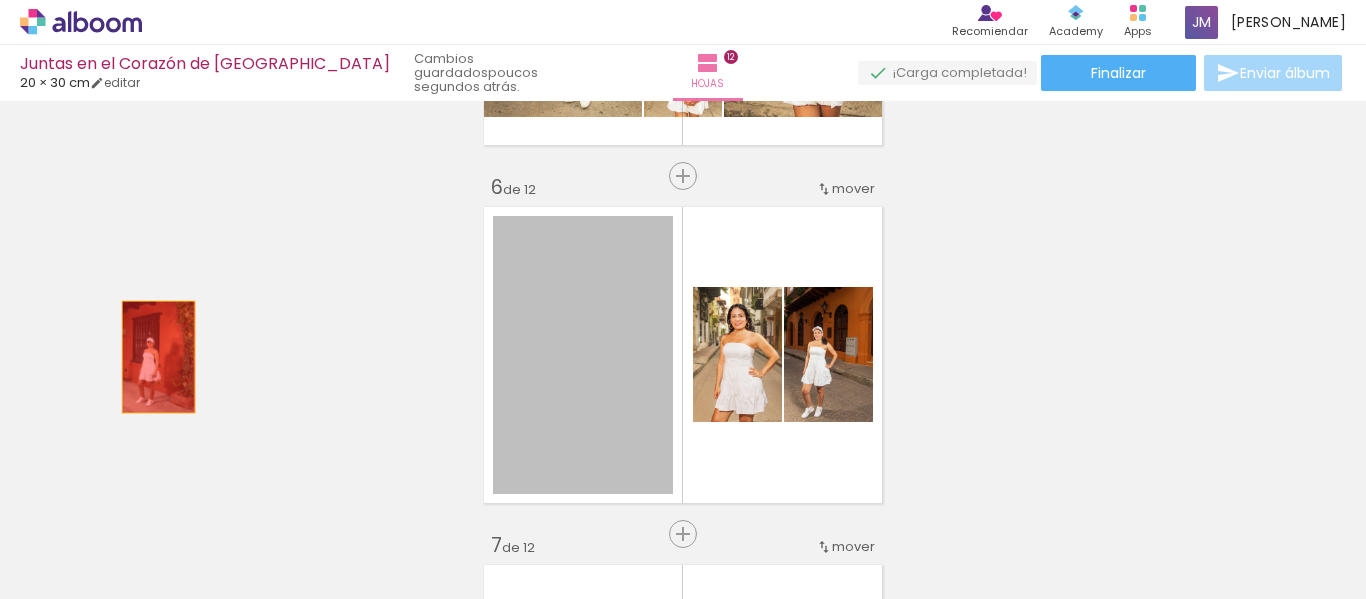 drag, startPoint x: 580, startPoint y: 352, endPoint x: 633, endPoint y: 411, distance: 79.30952 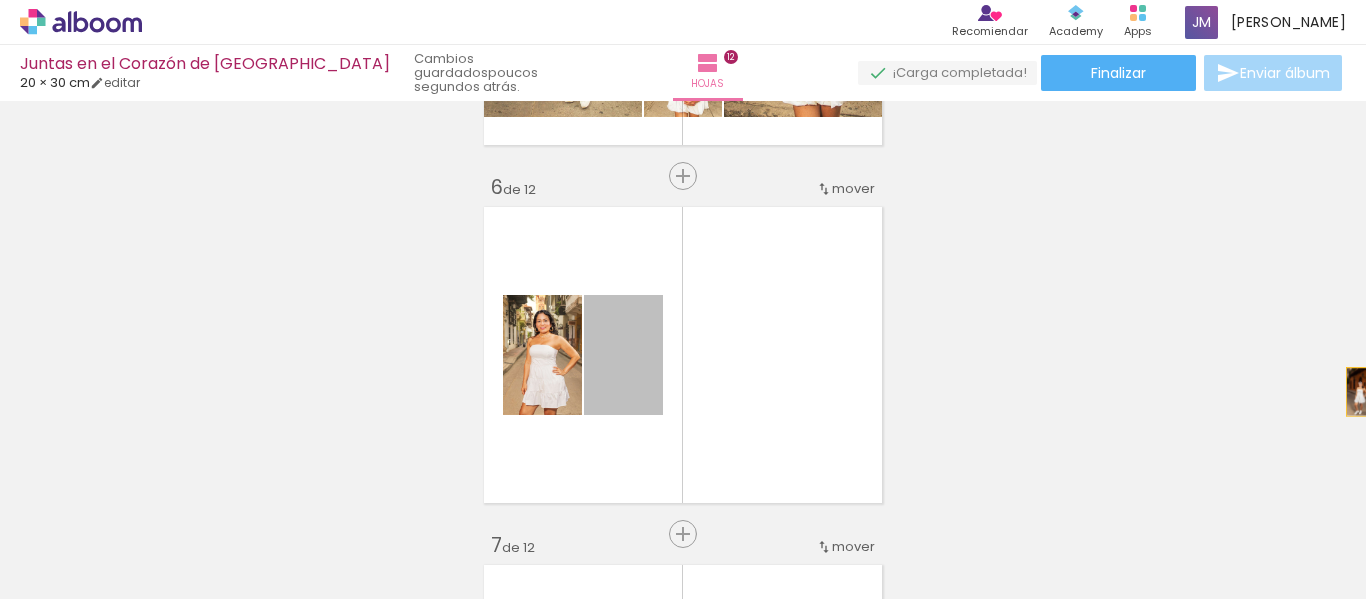 drag, startPoint x: 613, startPoint y: 381, endPoint x: 1252, endPoint y: 392, distance: 639.09467 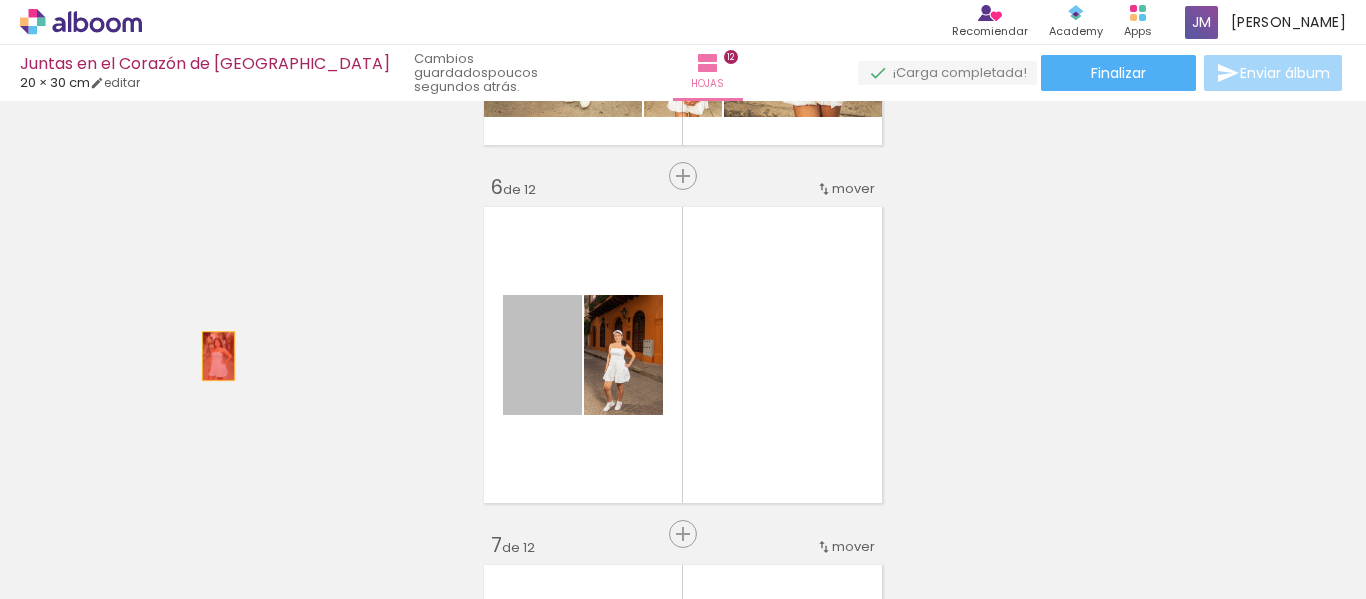 drag, startPoint x: 537, startPoint y: 378, endPoint x: 448, endPoint y: 388, distance: 89.560036 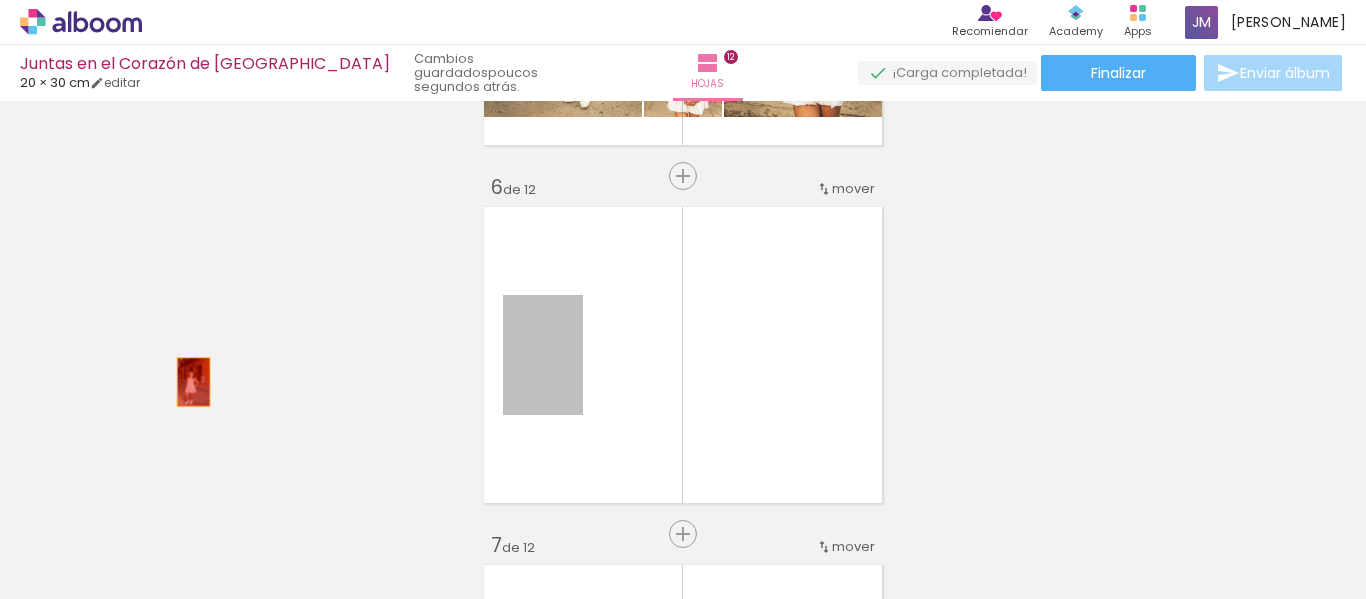 drag, startPoint x: 519, startPoint y: 380, endPoint x: 879, endPoint y: 323, distance: 364.48456 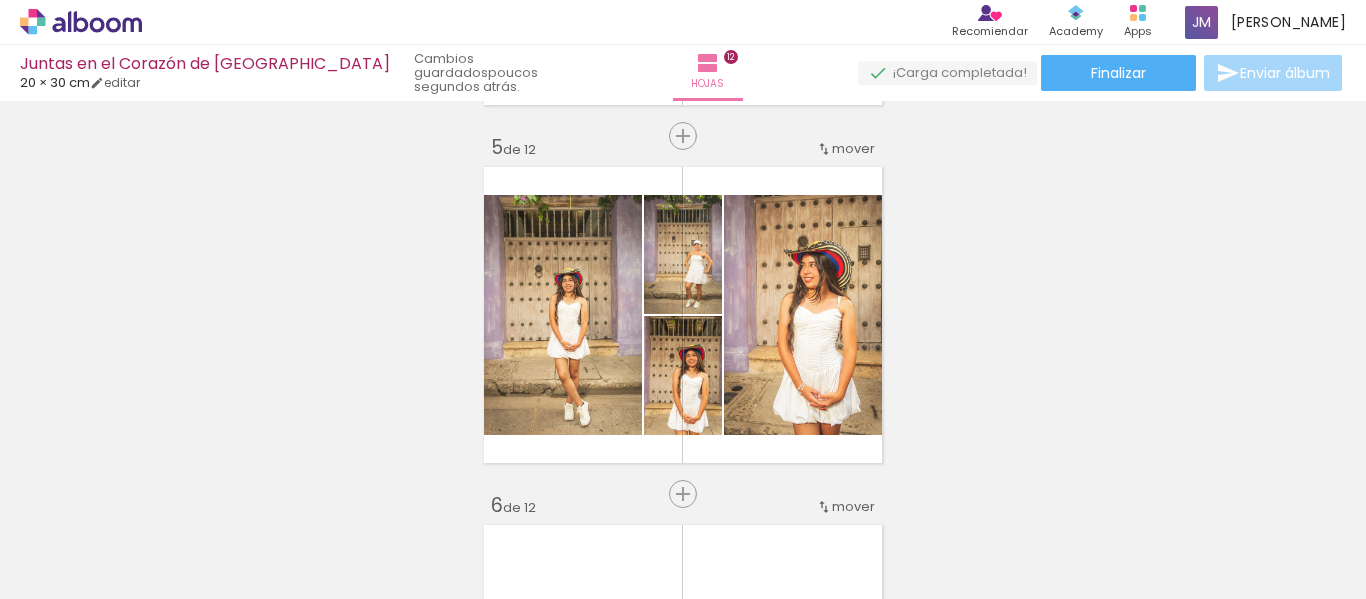 scroll, scrollTop: 1348, scrollLeft: 0, axis: vertical 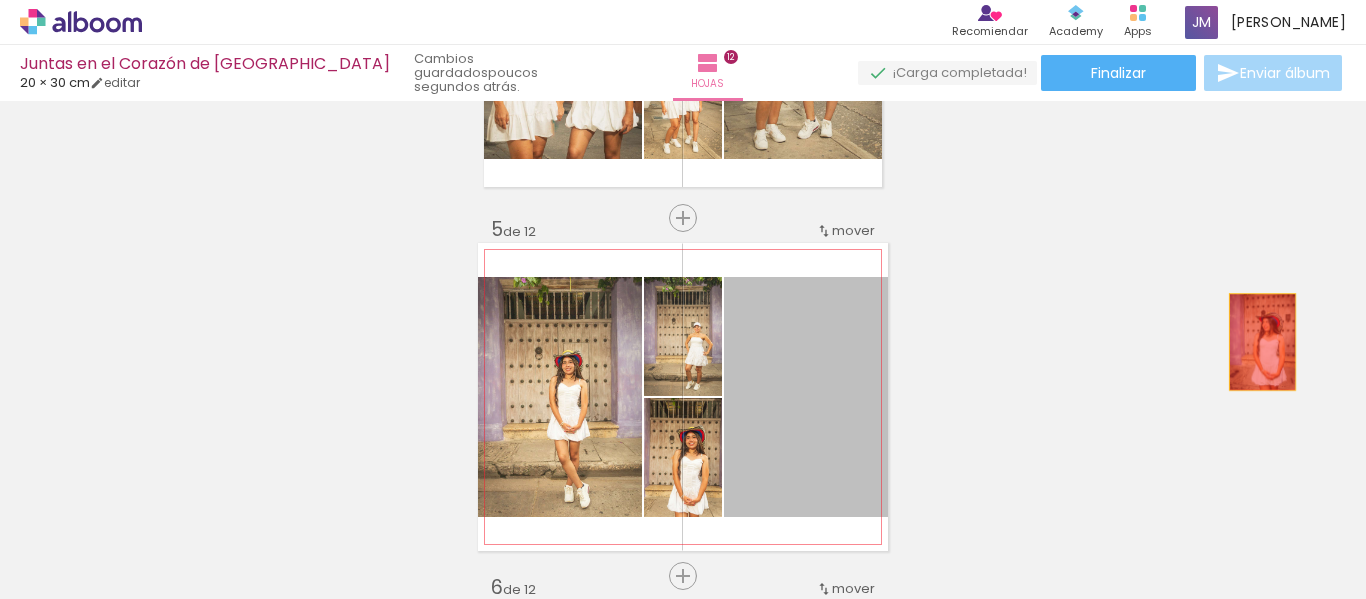 drag, startPoint x: 842, startPoint y: 326, endPoint x: 688, endPoint y: 370, distance: 160.16241 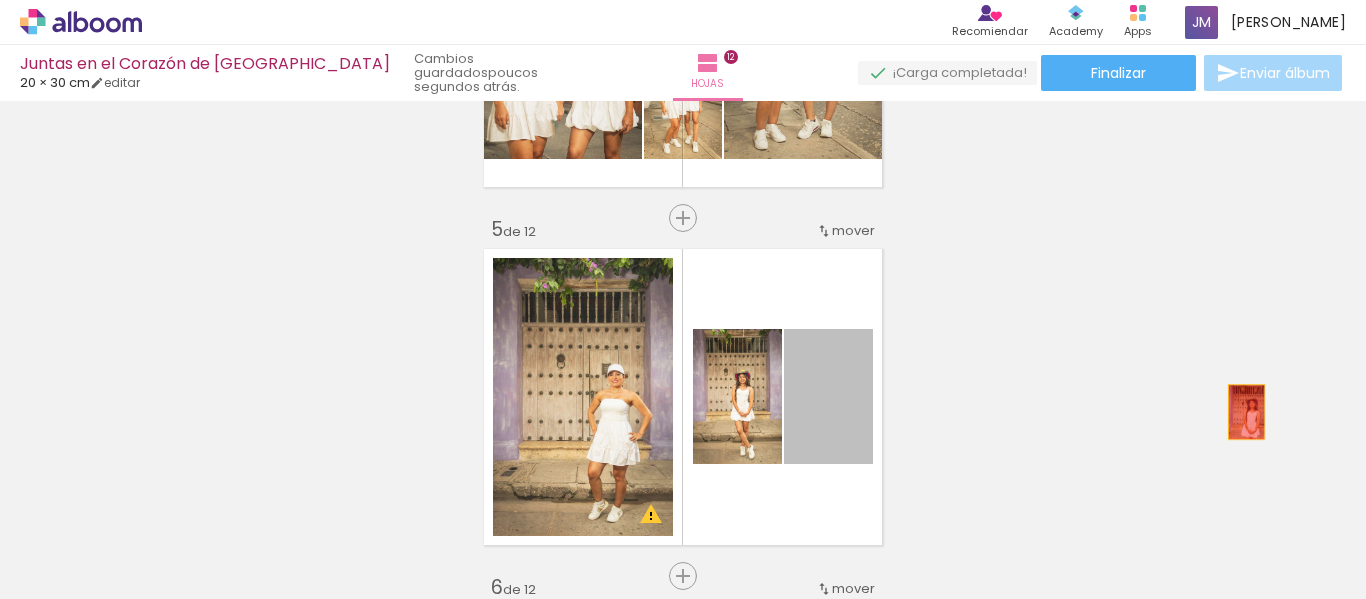 drag, startPoint x: 829, startPoint y: 399, endPoint x: 857, endPoint y: 431, distance: 42.520584 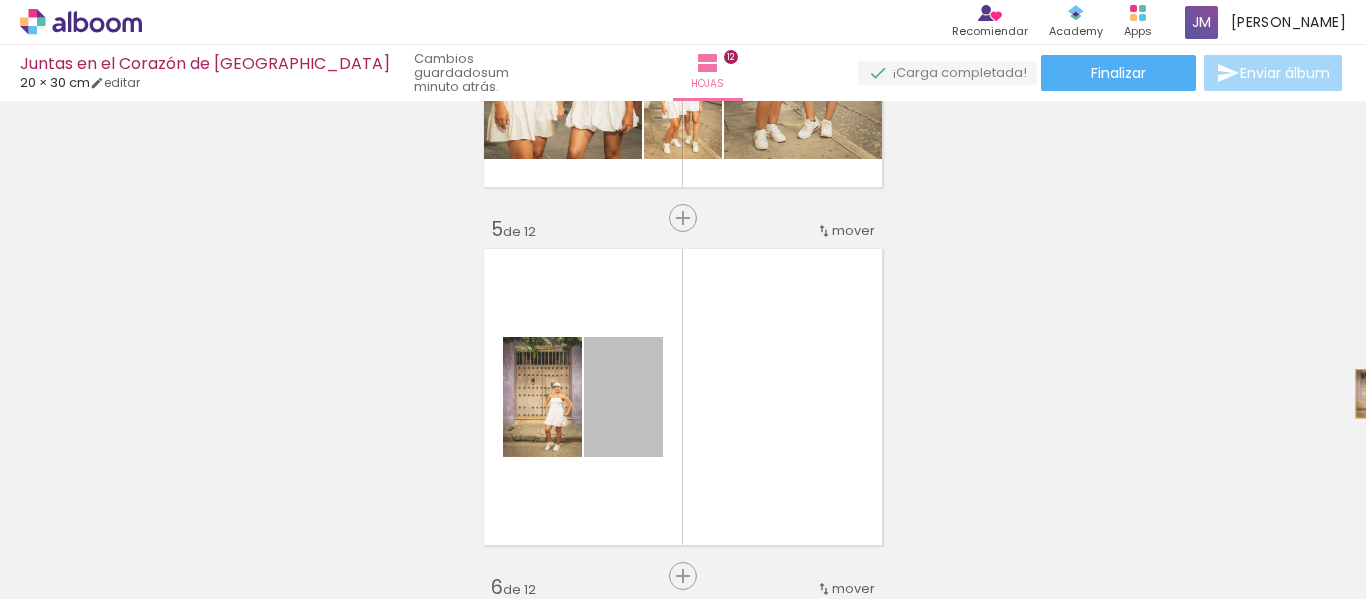 drag, startPoint x: 627, startPoint y: 406, endPoint x: 846, endPoint y: 409, distance: 219.02055 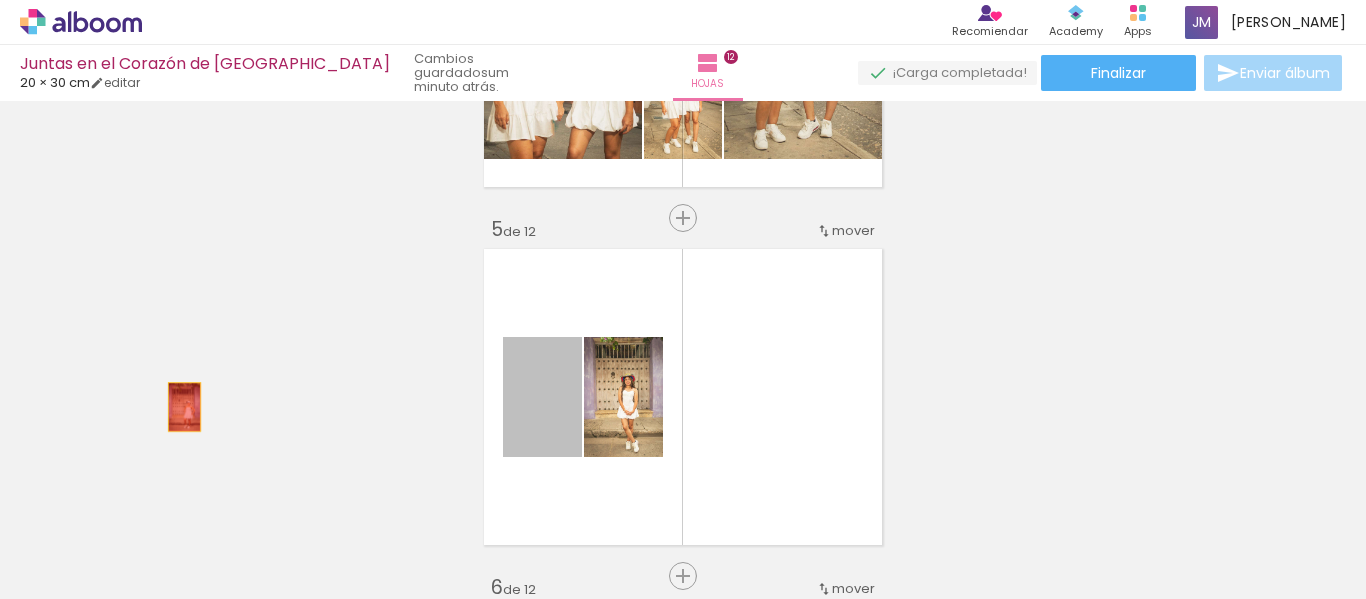 drag, startPoint x: 539, startPoint y: 407, endPoint x: 474, endPoint y: 454, distance: 80.21222 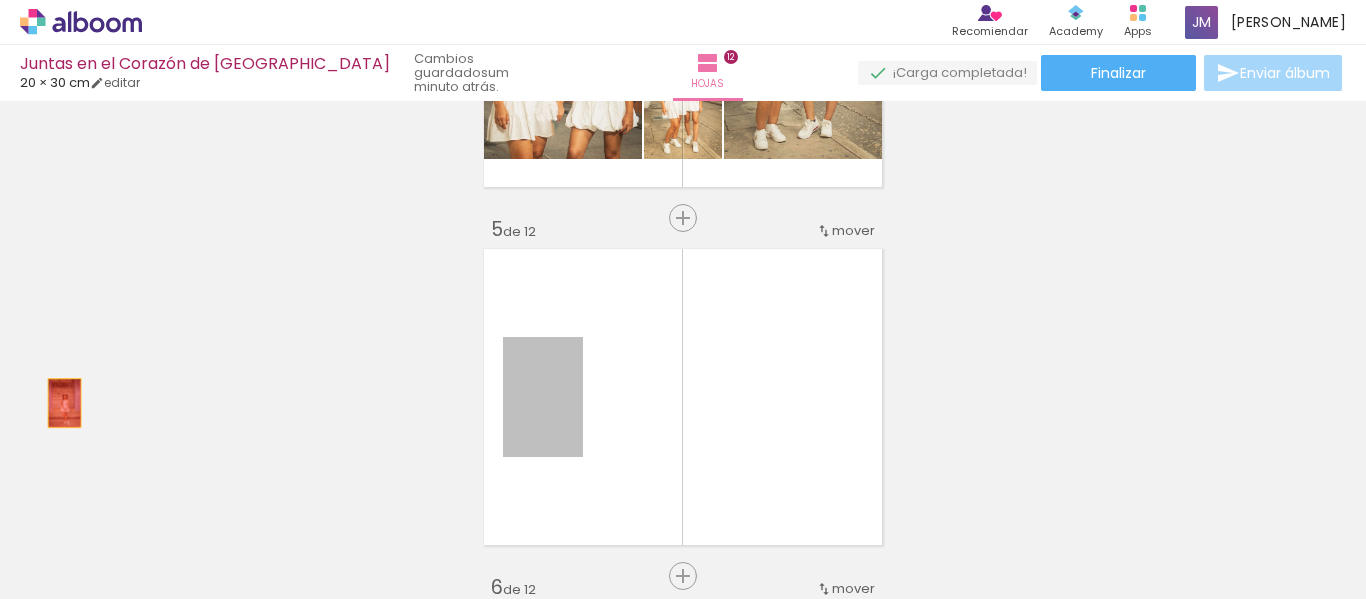 drag, startPoint x: 533, startPoint y: 443, endPoint x: 695, endPoint y: 371, distance: 177.27943 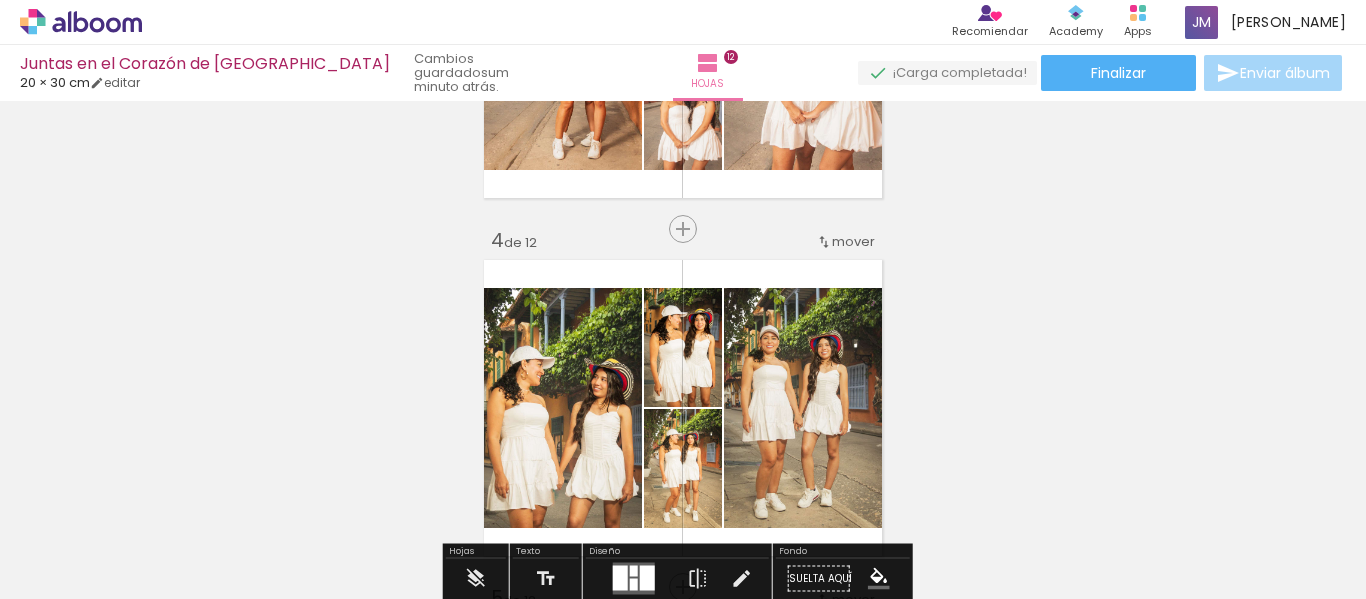 scroll, scrollTop: 948, scrollLeft: 0, axis: vertical 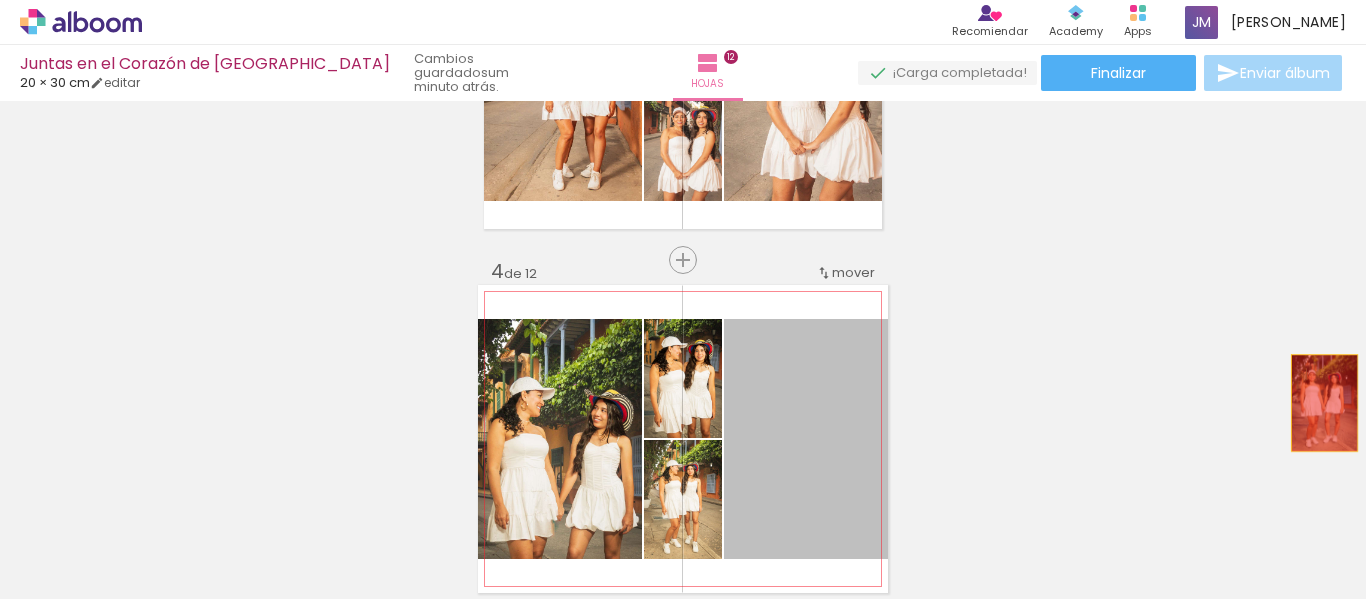drag, startPoint x: 1140, startPoint y: 412, endPoint x: 1319, endPoint y: 403, distance: 179.22612 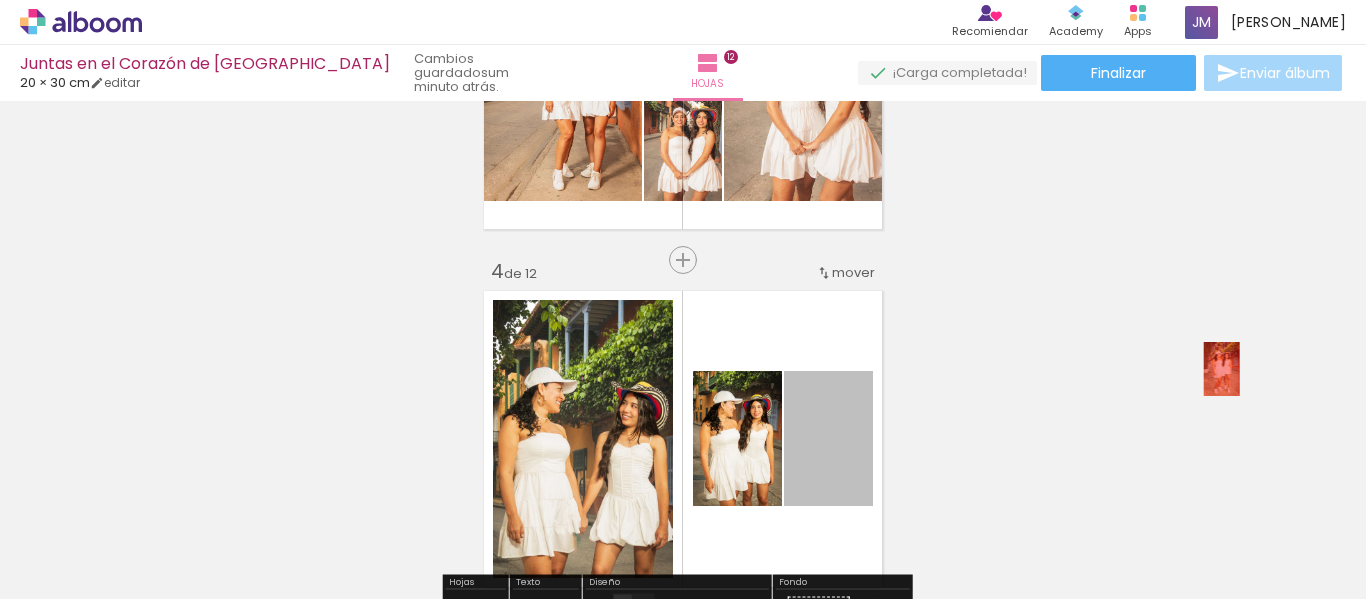 drag, startPoint x: 833, startPoint y: 419, endPoint x: 907, endPoint y: 439, distance: 76.655075 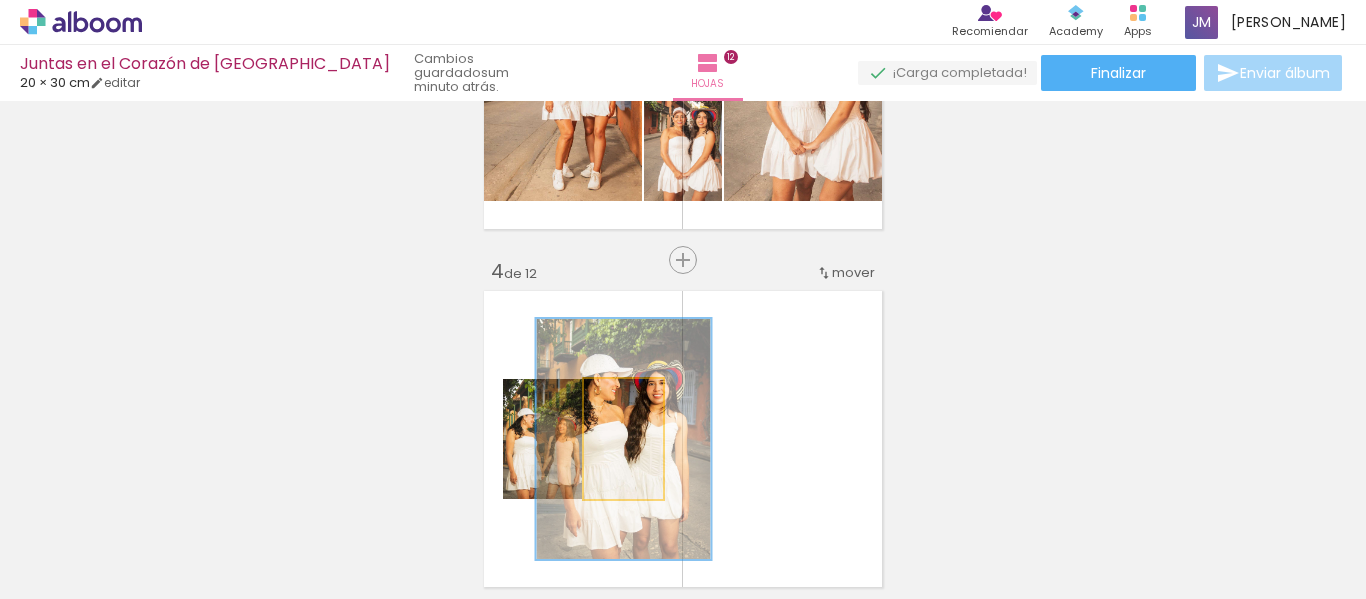 drag, startPoint x: 608, startPoint y: 405, endPoint x: 1223, endPoint y: 347, distance: 617.7289 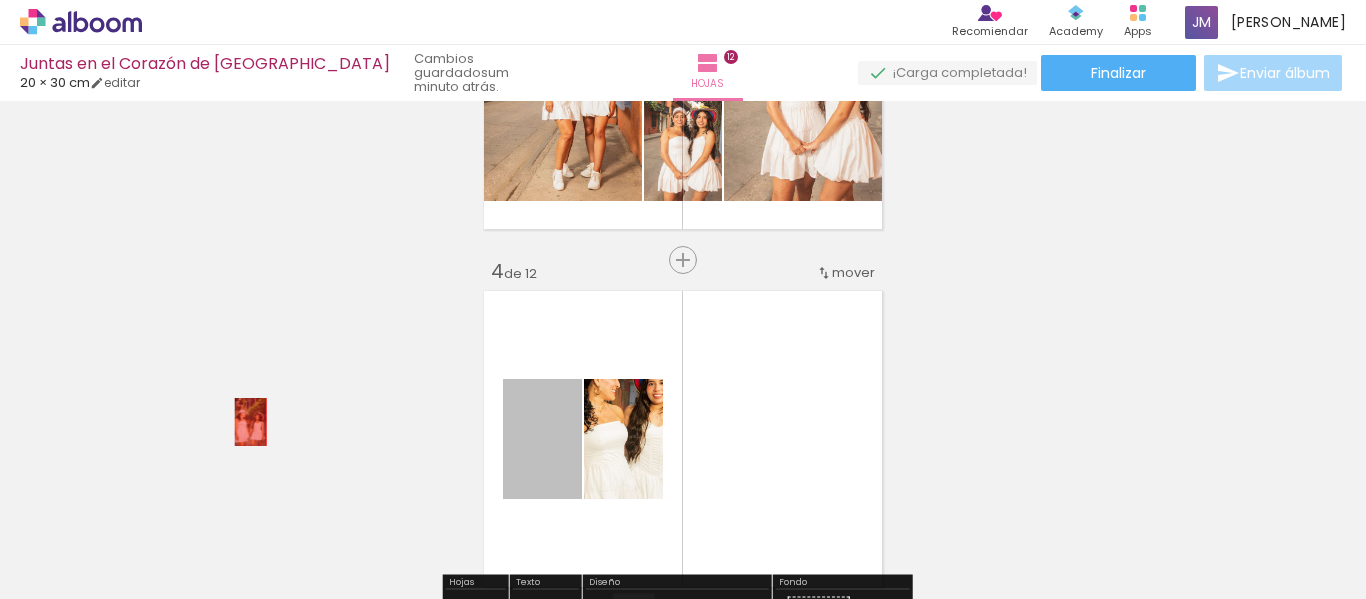 drag, startPoint x: 544, startPoint y: 424, endPoint x: 243, endPoint y: 422, distance: 301.00665 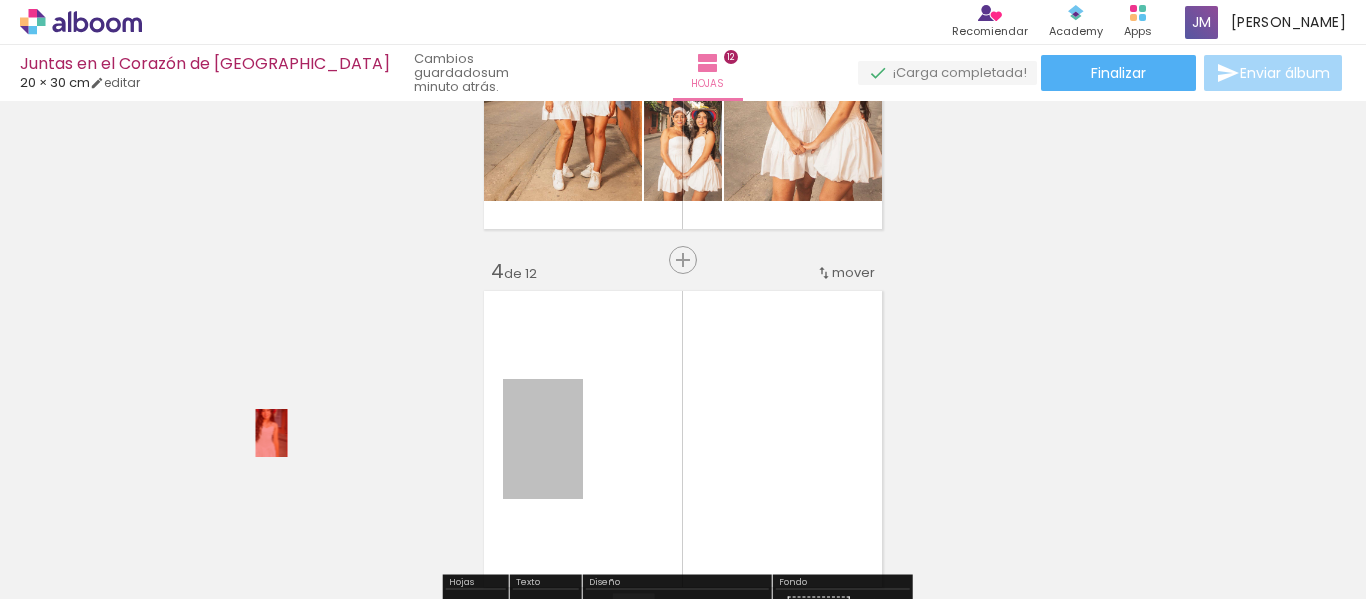 drag, startPoint x: 537, startPoint y: 433, endPoint x: 729, endPoint y: 343, distance: 212.04716 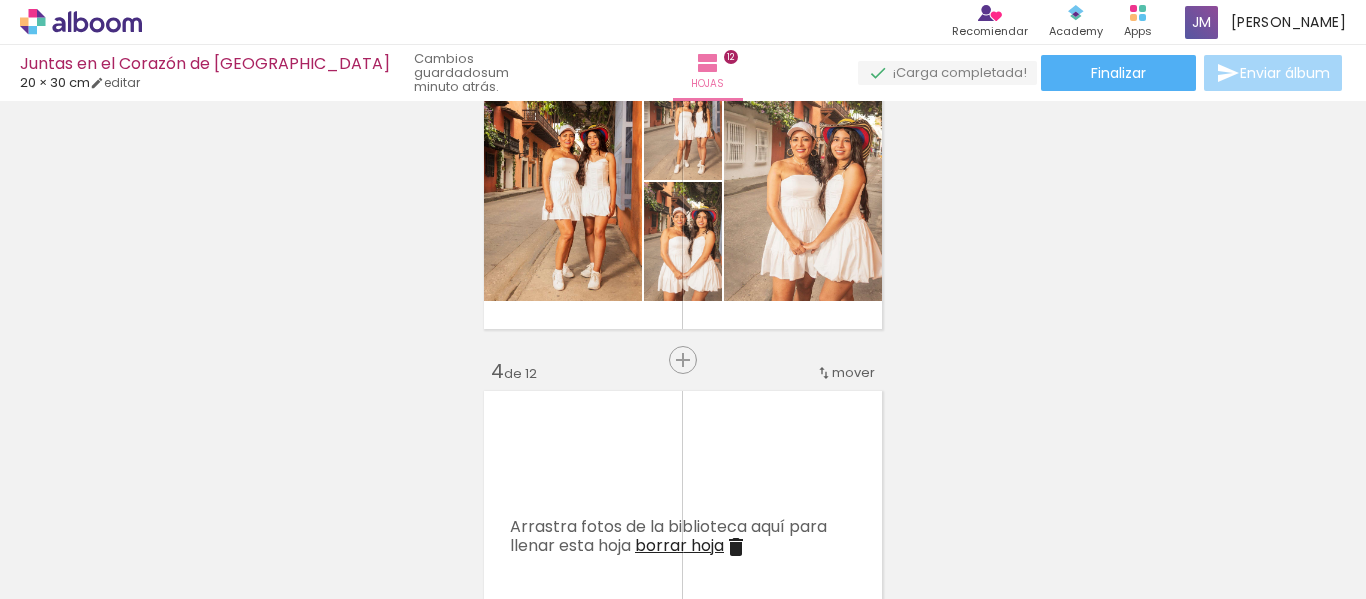 scroll, scrollTop: 748, scrollLeft: 0, axis: vertical 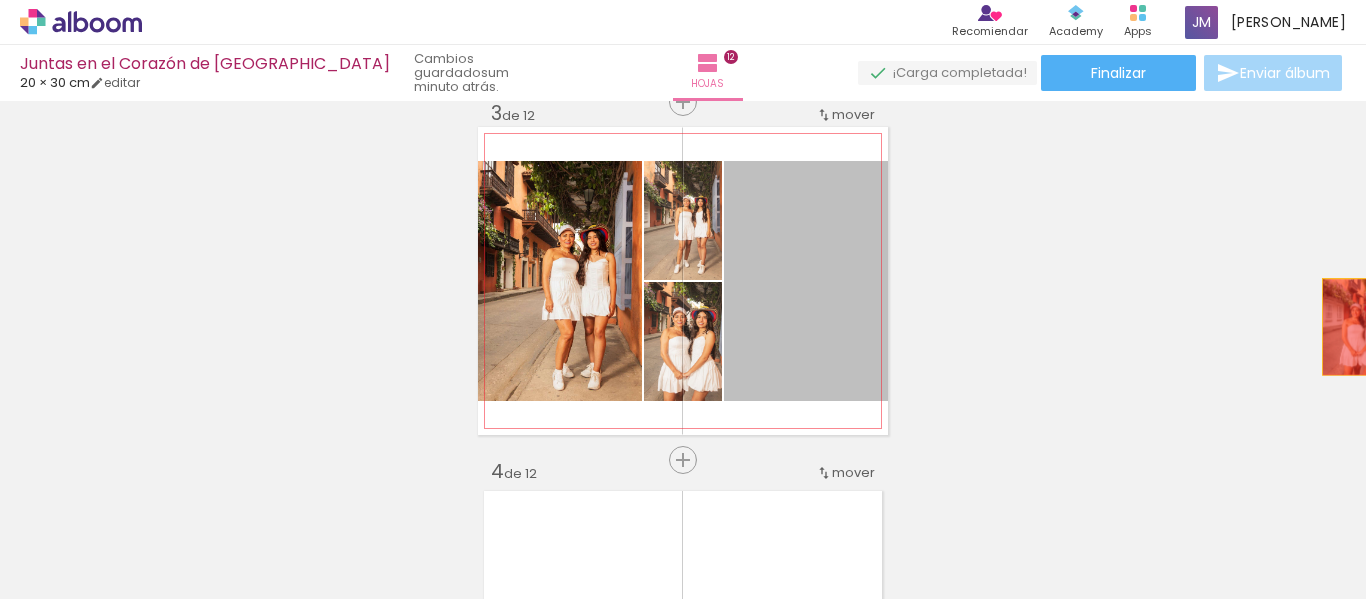 drag 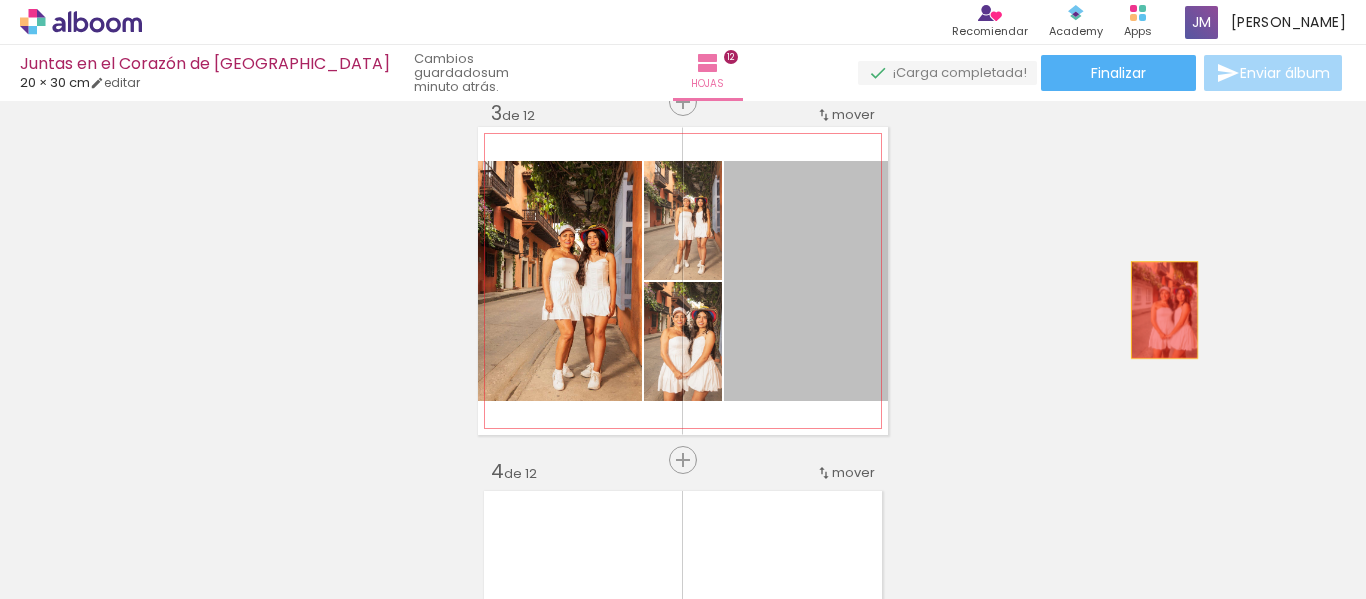 click on "Insertar hoja 1  de 12  Insertar hoja 2  de 12  Insertar hoja 3  de 12  Insertar hoja 4  de 12  Insertar hoja 5  de 12  Insertar hoja 6  de 12  Insertar hoja 7  de 12  Insertar hoja 8  de 12  Insertar hoja 9  de 12  Insertar hoja 10  de 12  Insertar hoja 11  de 12  Insertar hoja 12  de 12 Designbox debe aumentar su imagen en 231 % para exportar a la impresión. Designbox debe aumentar su imagen en 167 % para exportar a la impresión. Designbox debe aumentar su imagen en 209 % para exportar a la impresión. Designbox debe aumentar su imagen en 209 % para exportar a la impresión." at bounding box center [683, 1687] 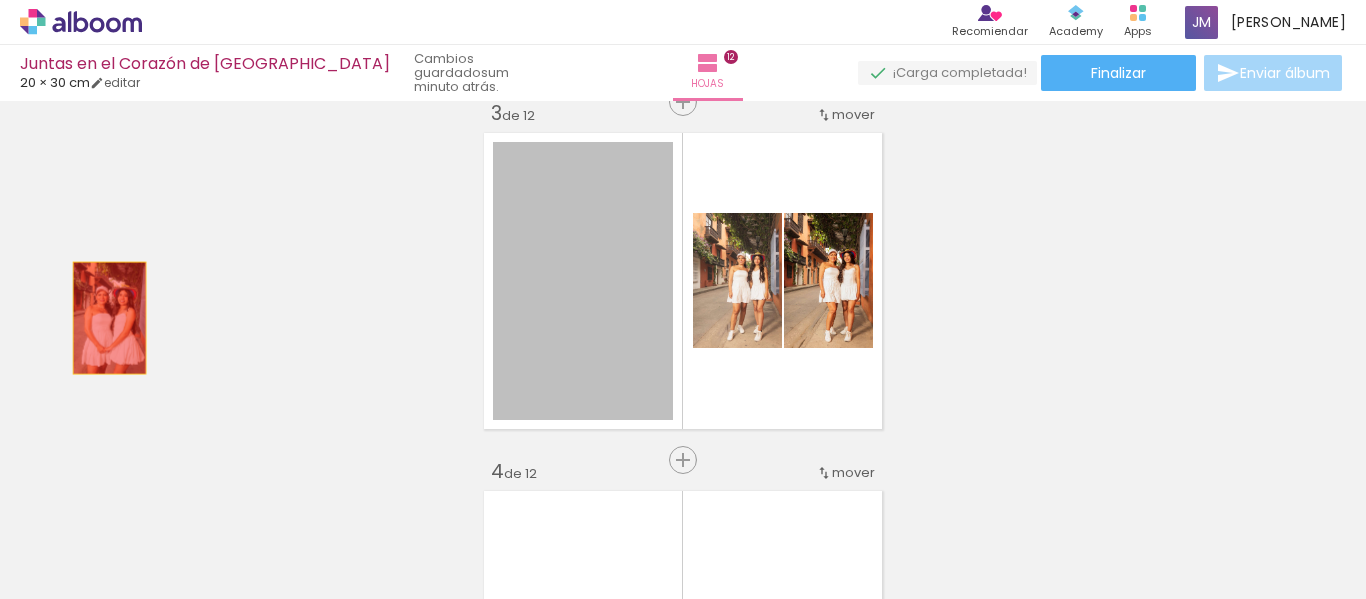 click on "Insertar hoja 1  de 12  Insertar hoja 2  de 12  Insertar hoja 3  de 12  Insertar hoja 4  de 12  Insertar hoja 5  de 12  Insertar hoja 6  de 12  Insertar hoja 7  de 12  Insertar hoja 8  de 12  Insertar hoja 9  de 12  Insertar hoja 10  de 12  Insertar hoja 11  de 12  Insertar hoja 12  de 12 Designbox debe aumentar su imagen en 231 % para exportar a la impresión. Designbox debe aumentar su imagen en 167 % para exportar a la impresión. Designbox debe aumentar su imagen en 209 % para exportar a la impresión. Designbox debe aumentar su imagen en 209 % para exportar a la impresión." at bounding box center (683, 1687) 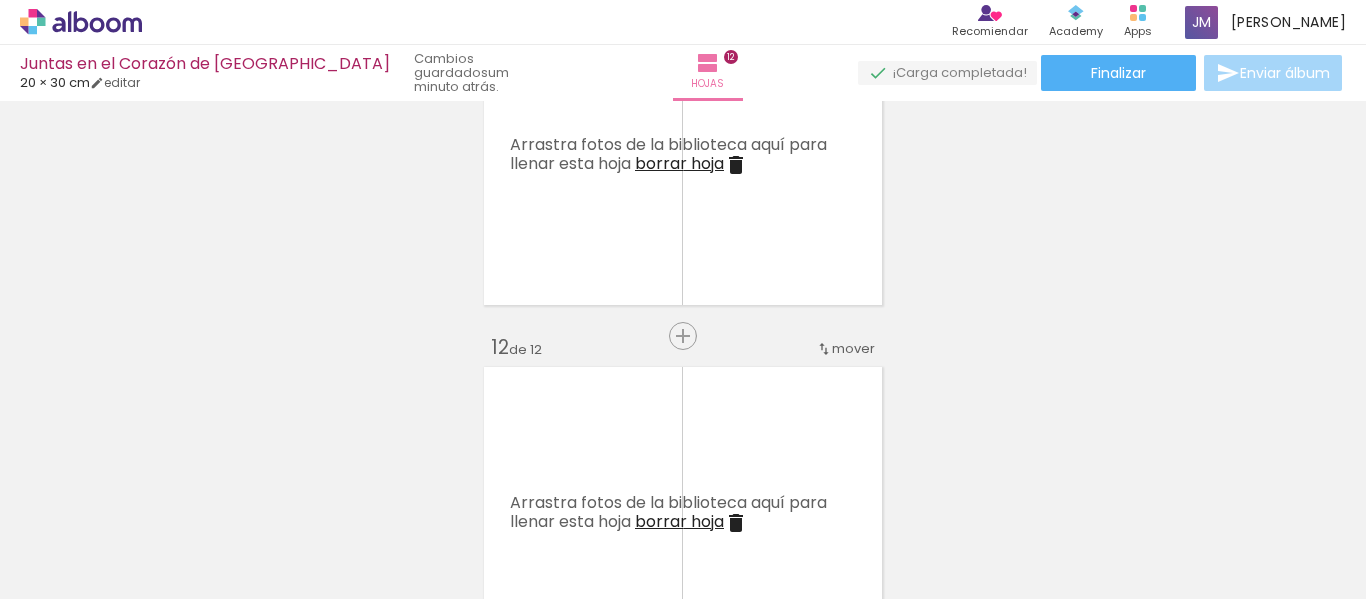 scroll, scrollTop: 3748, scrollLeft: 0, axis: vertical 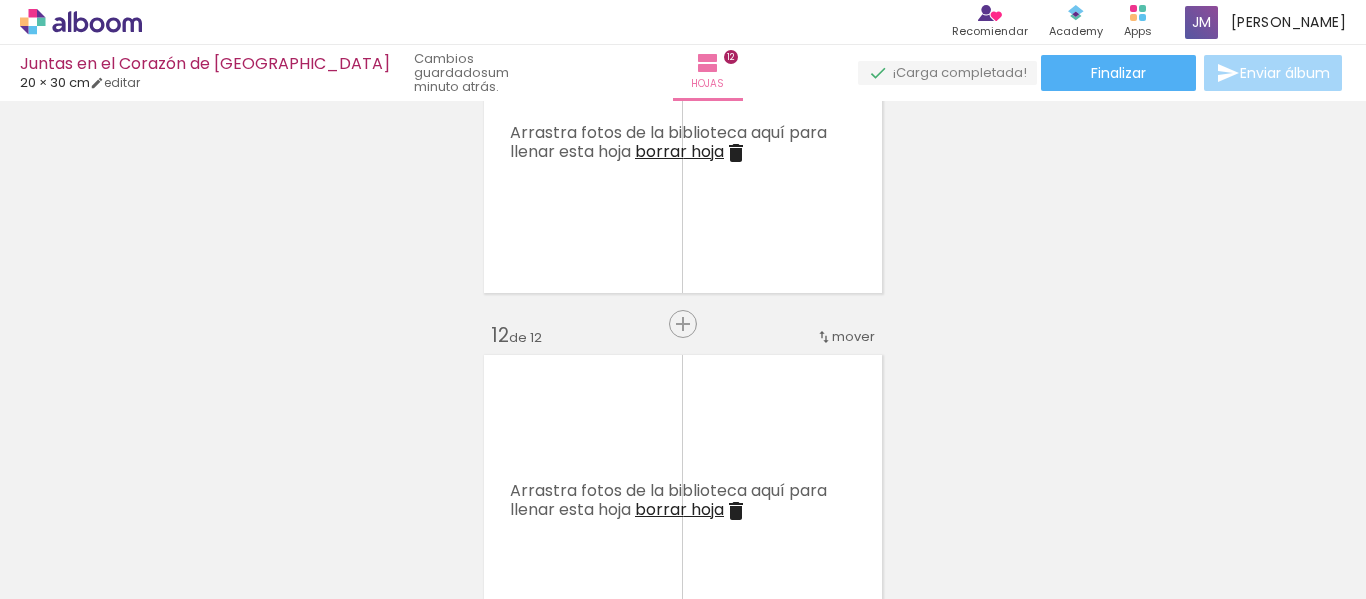 click at bounding box center [359, 491] 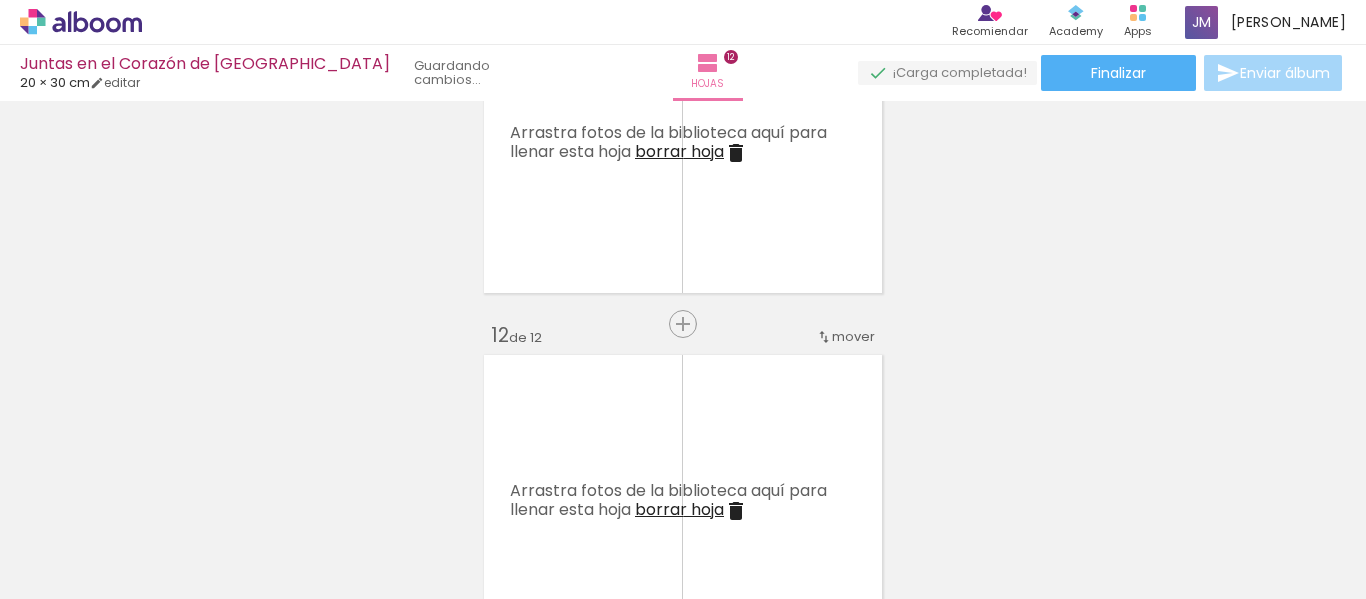 click at bounding box center [359, 491] 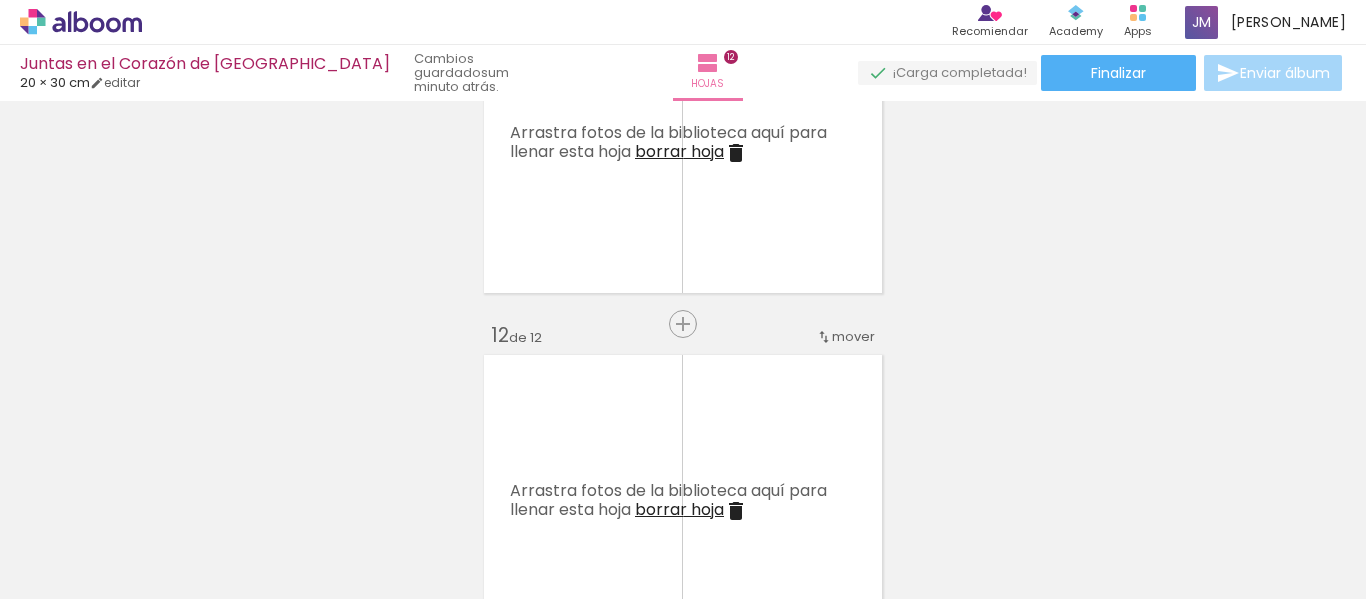 click at bounding box center [359, 491] 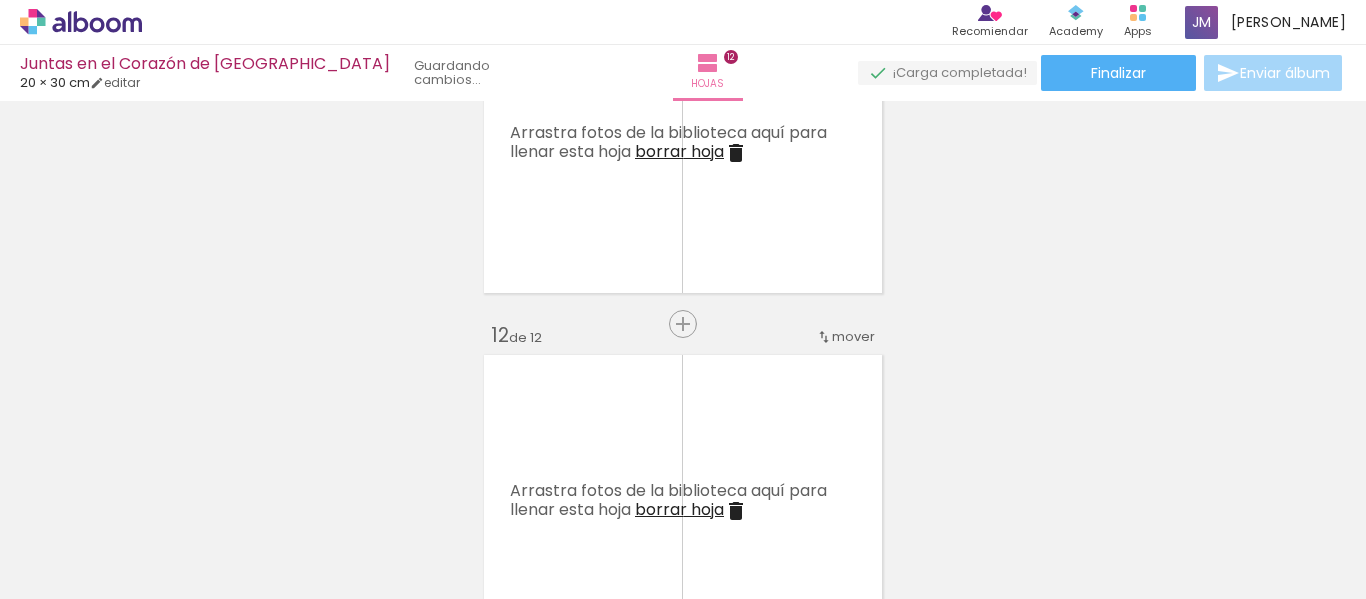 click at bounding box center (359, 491) 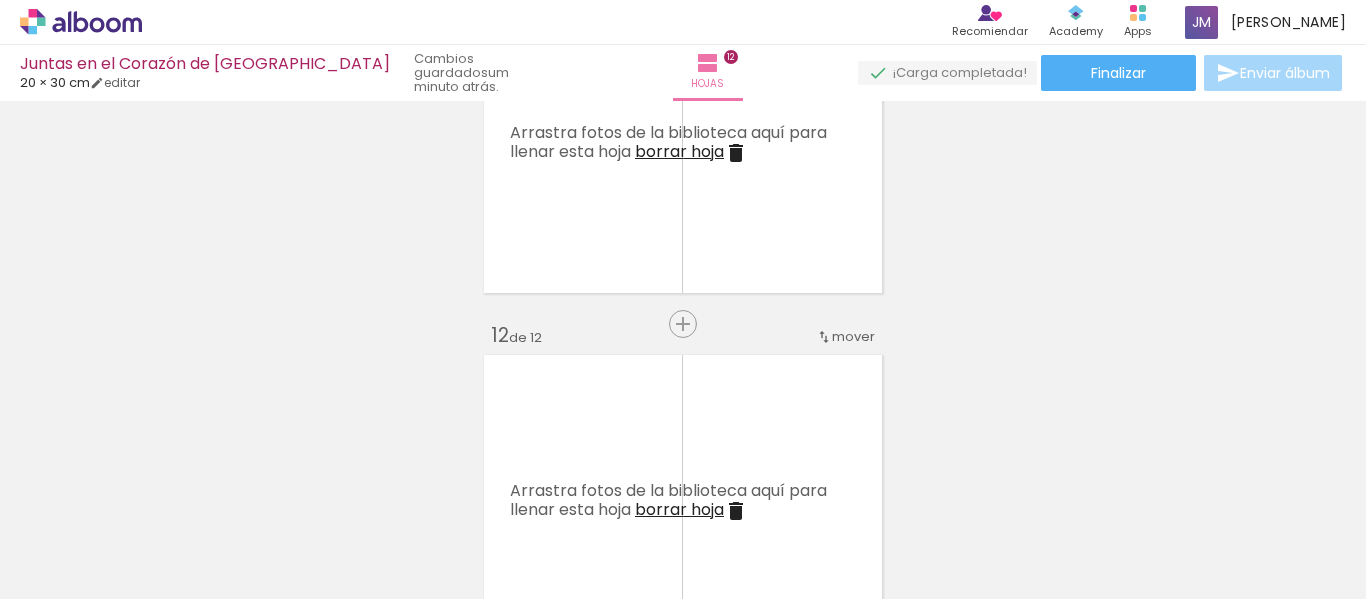 click at bounding box center [359, 491] 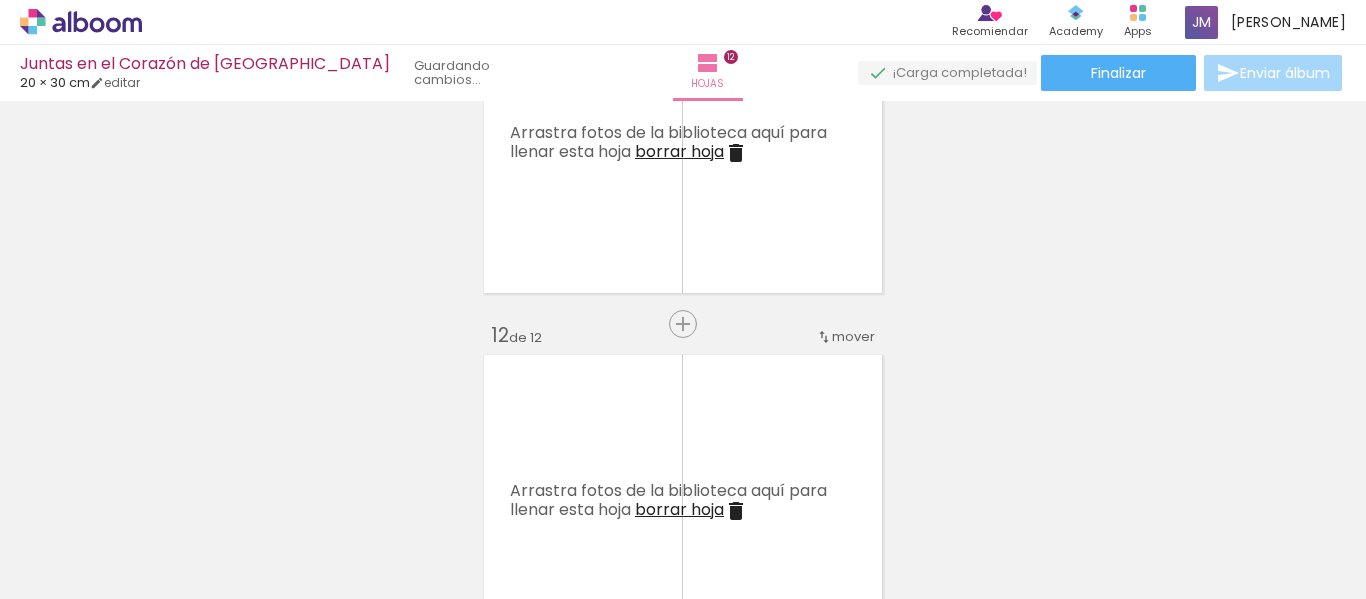 click at bounding box center [359, 491] 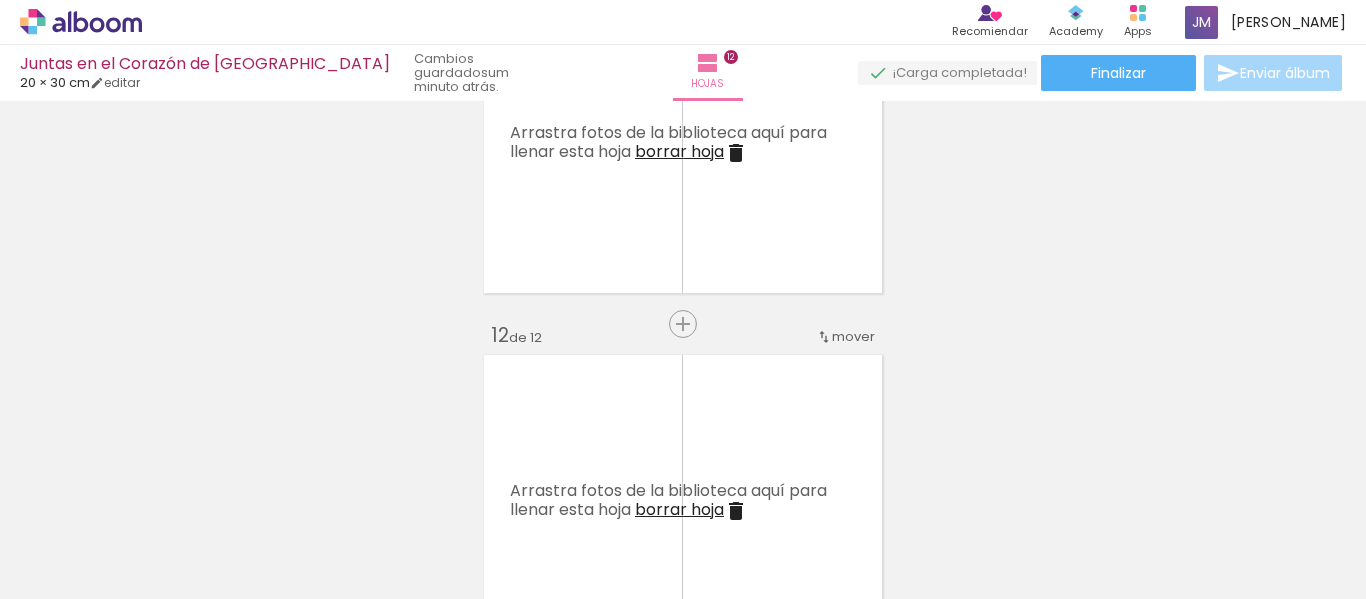 click at bounding box center [359, 491] 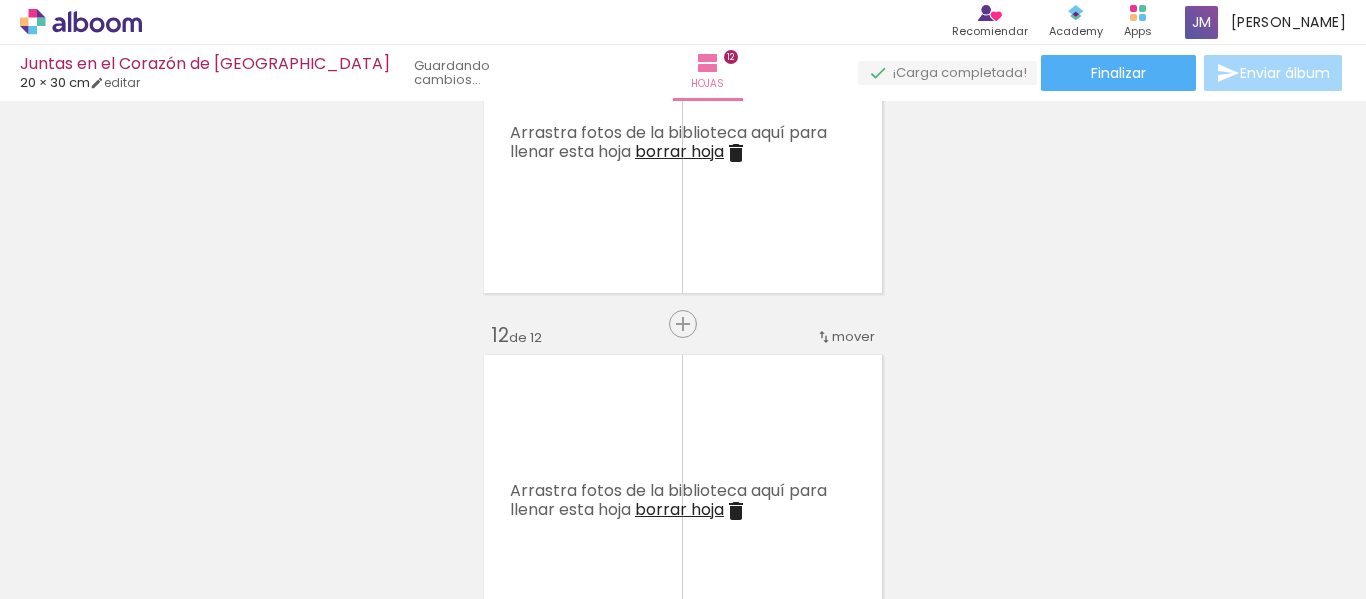 click at bounding box center (359, 491) 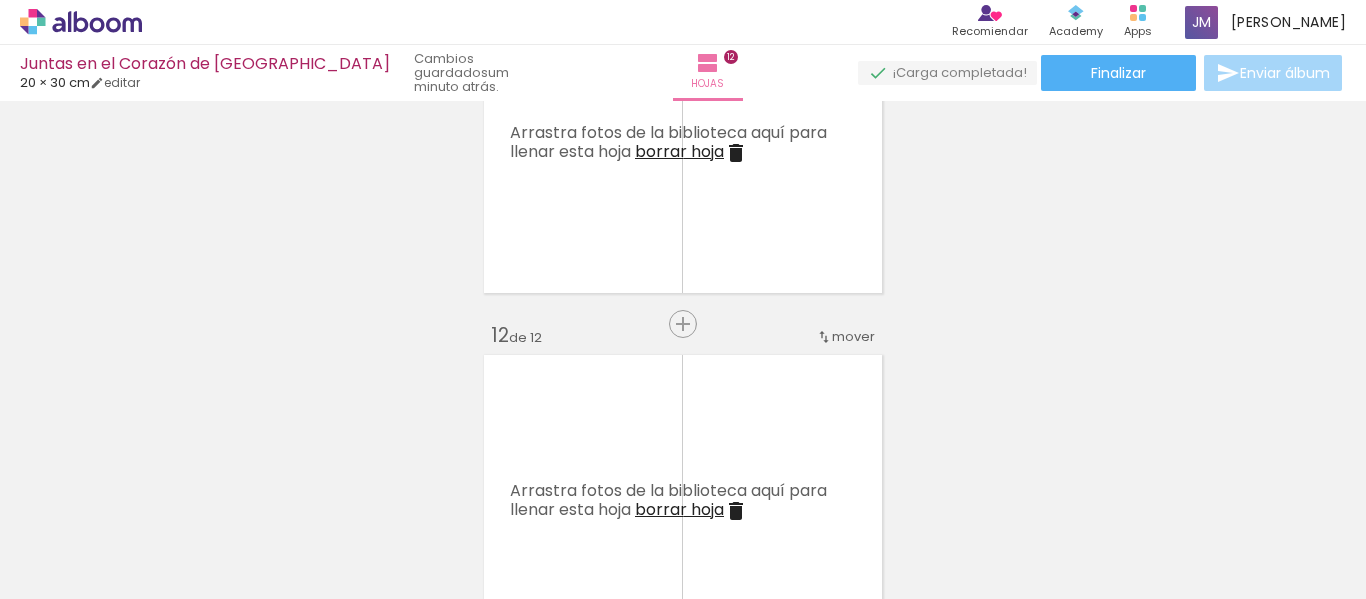 click at bounding box center (359, 491) 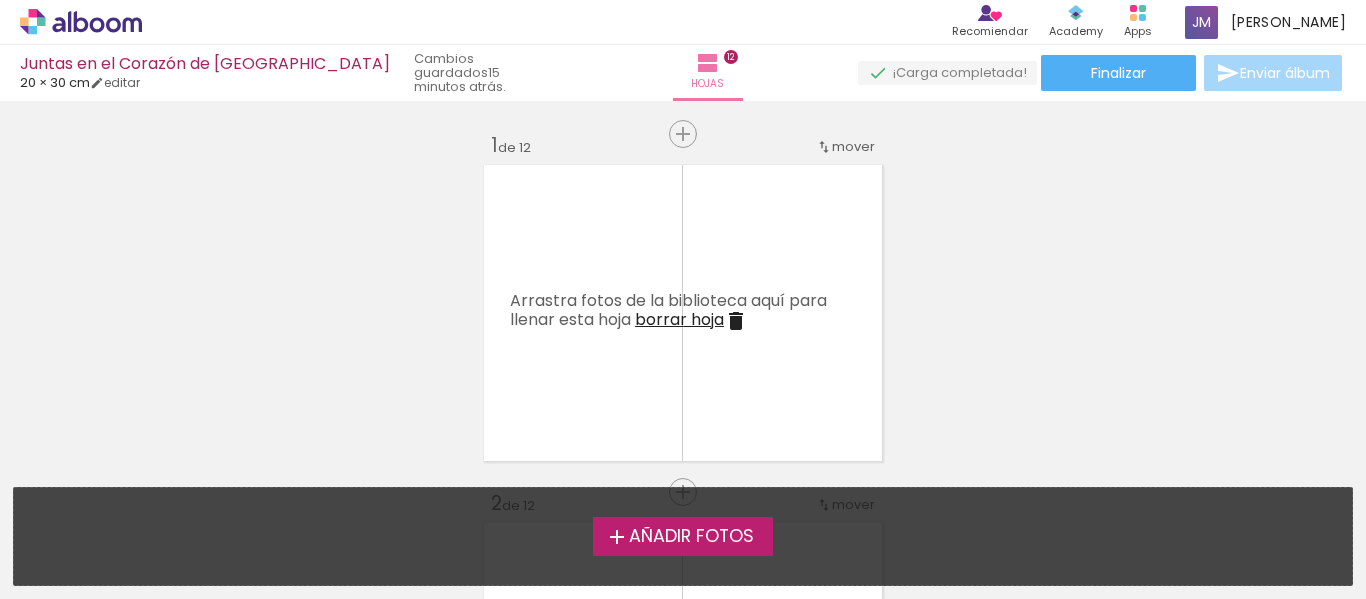 scroll, scrollTop: 0, scrollLeft: 0, axis: both 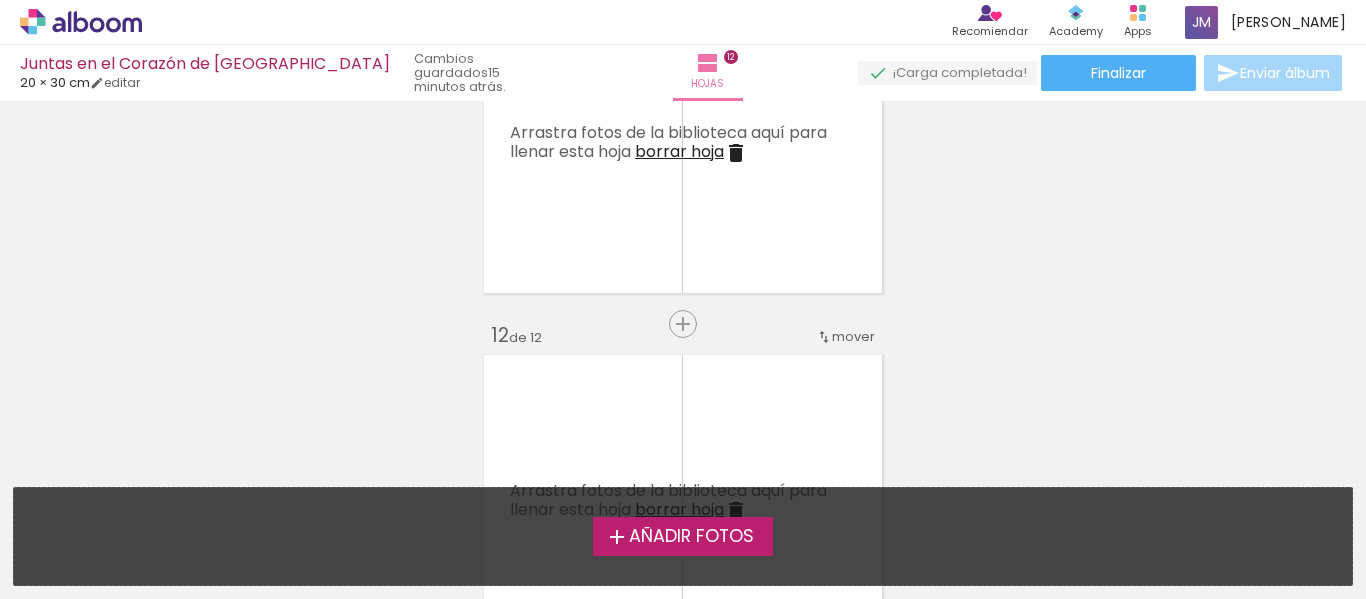 click on "Añadir Fotos" at bounding box center (691, 537) 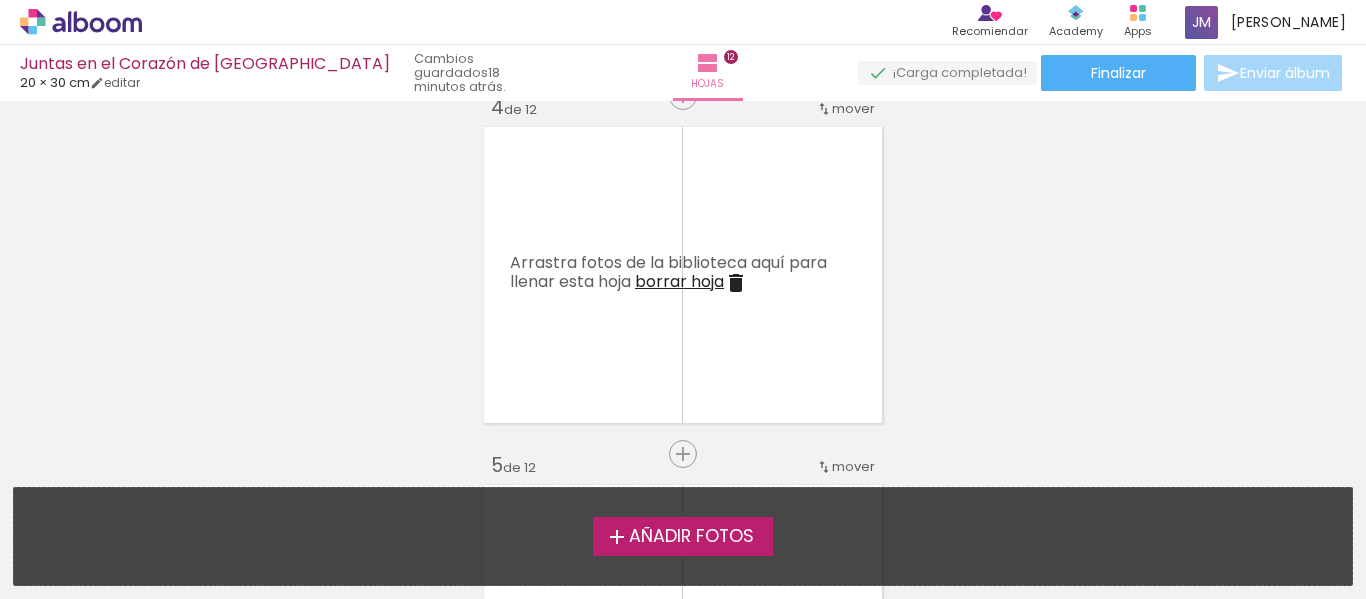 scroll, scrollTop: 1048, scrollLeft: 0, axis: vertical 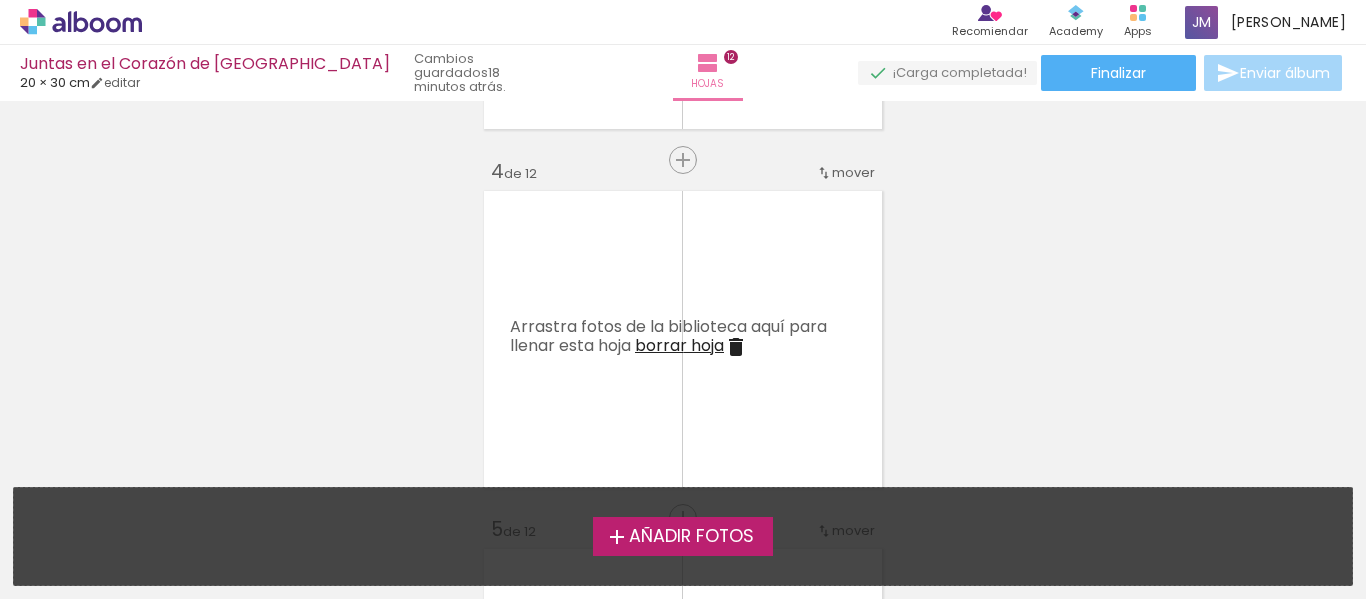 click on "Añadir Fotos" at bounding box center (683, 536) 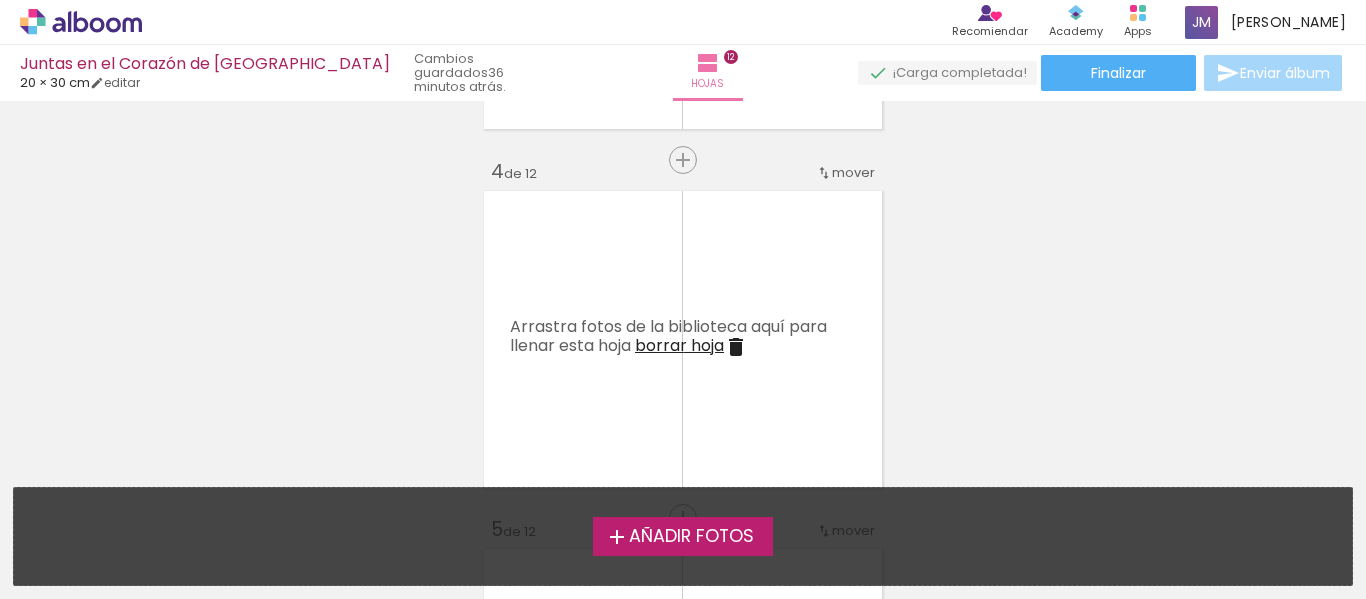 click at bounding box center (617, 537) 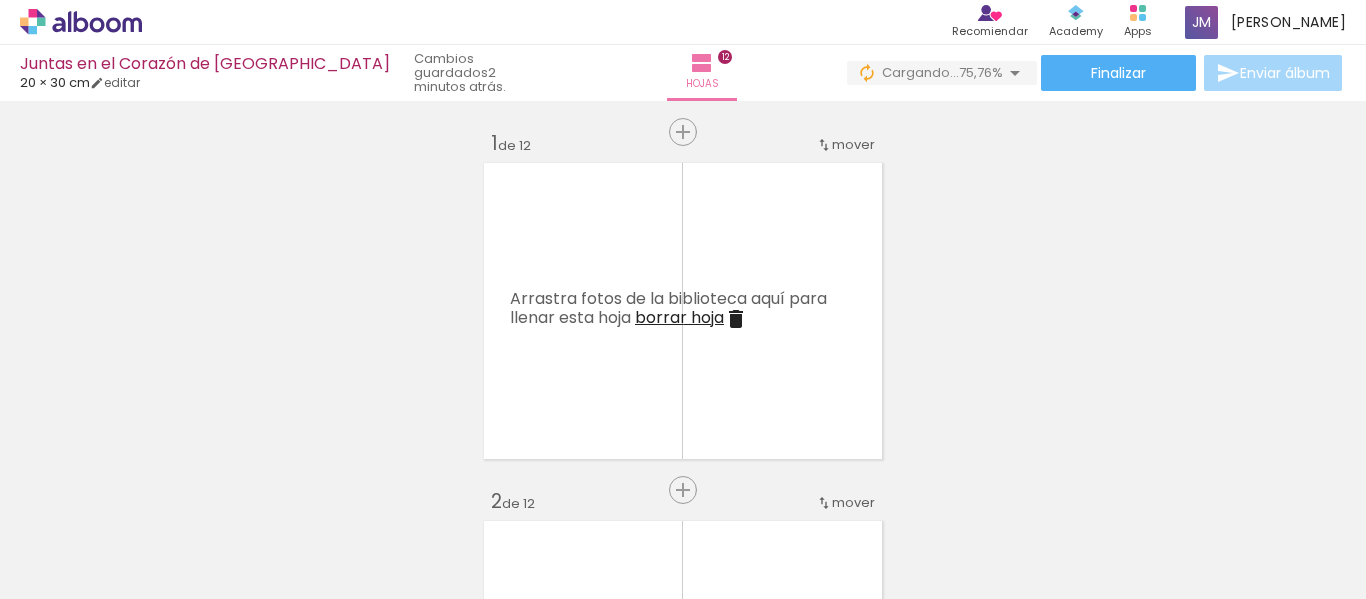 scroll, scrollTop: 0, scrollLeft: 0, axis: both 